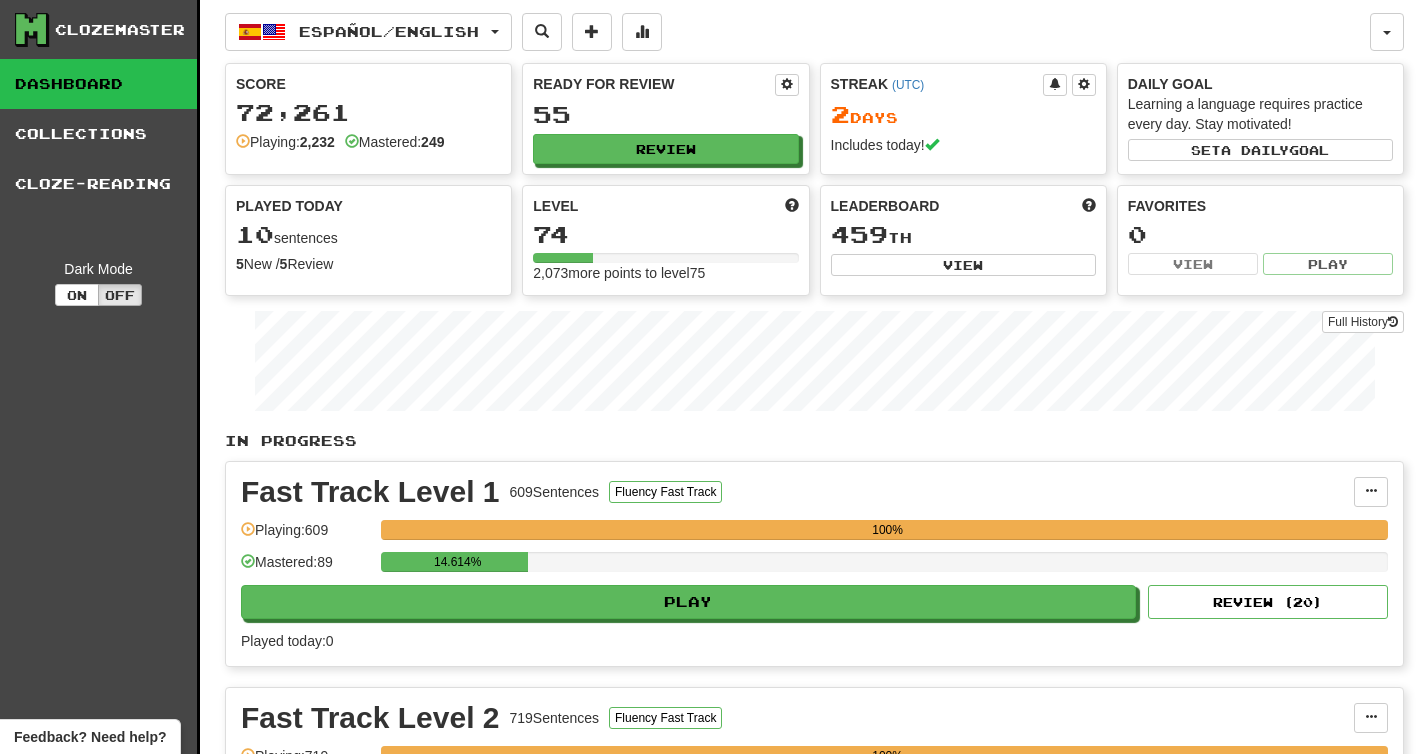 scroll, scrollTop: 0, scrollLeft: 0, axis: both 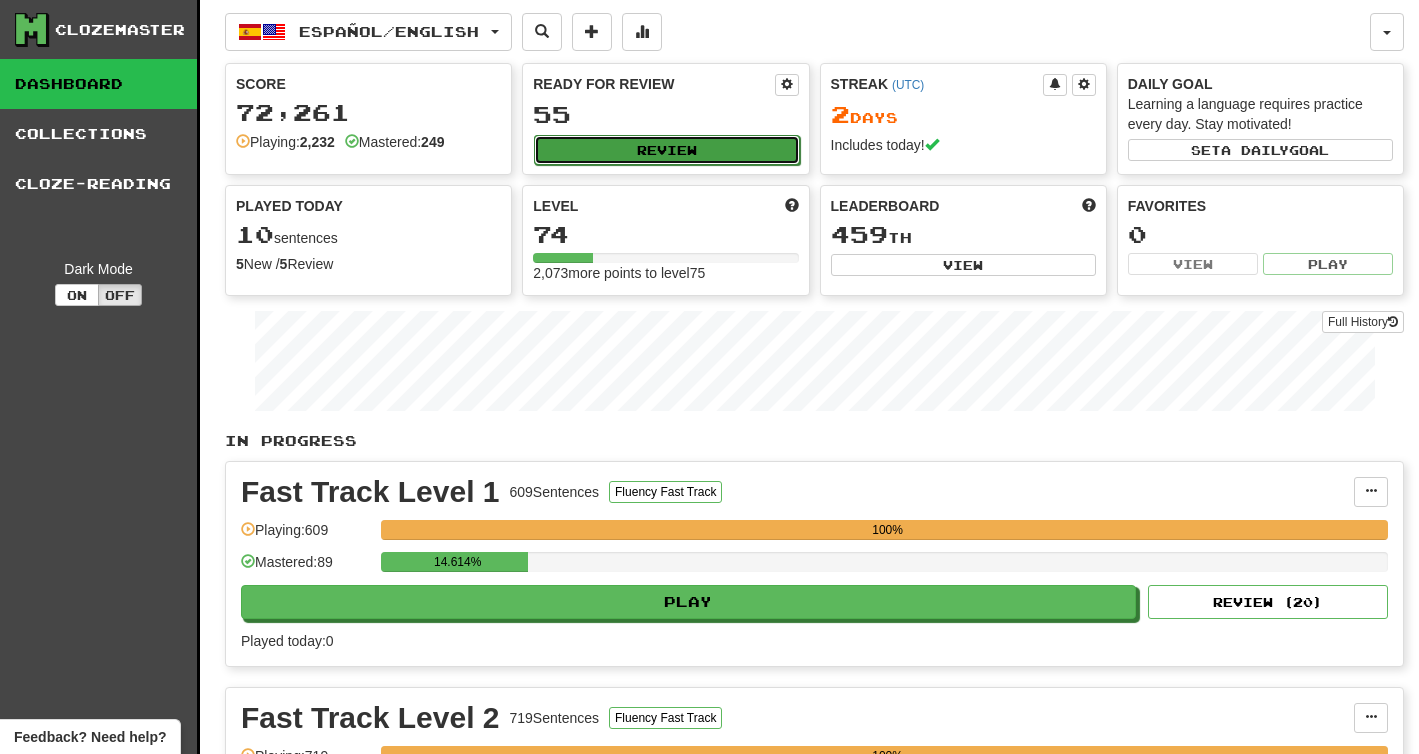 click on "Review" at bounding box center (666, 150) 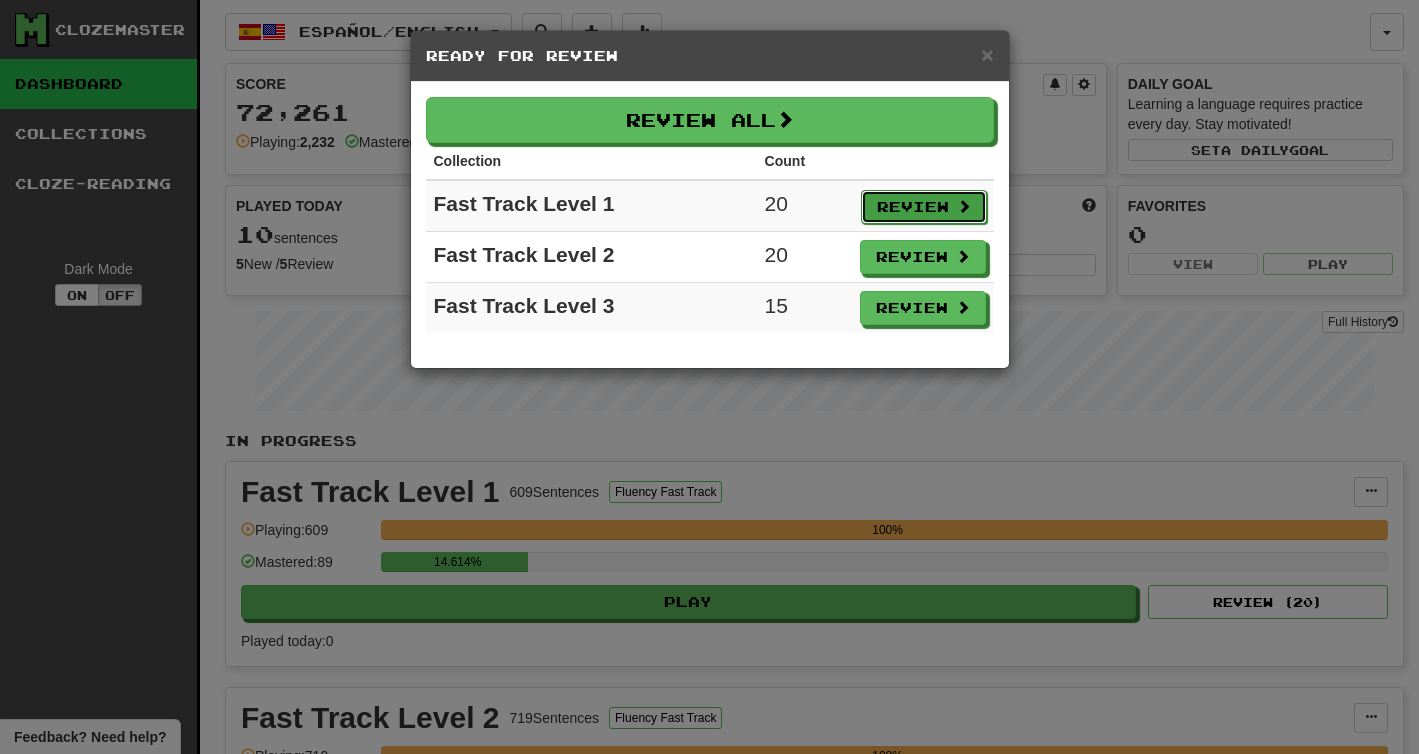 click on "Review" at bounding box center (924, 207) 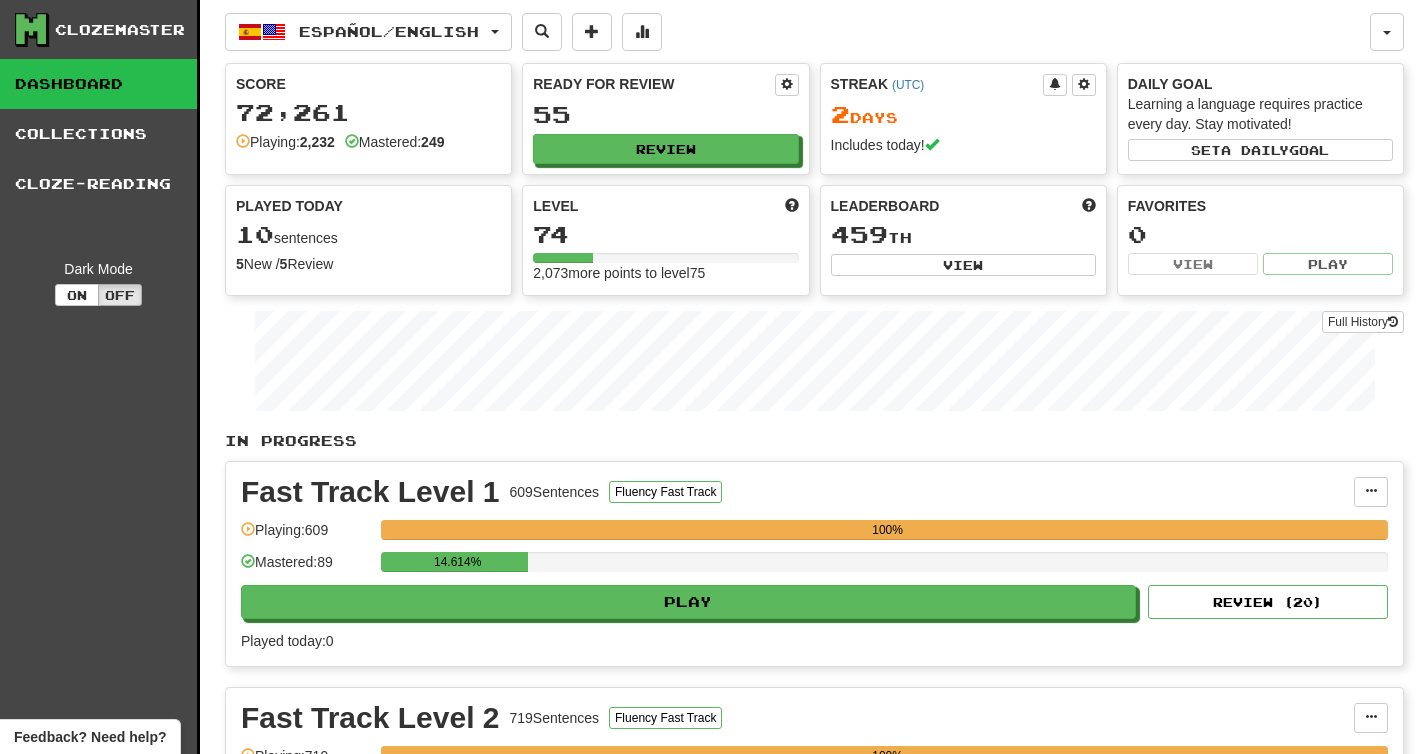 select on "**" 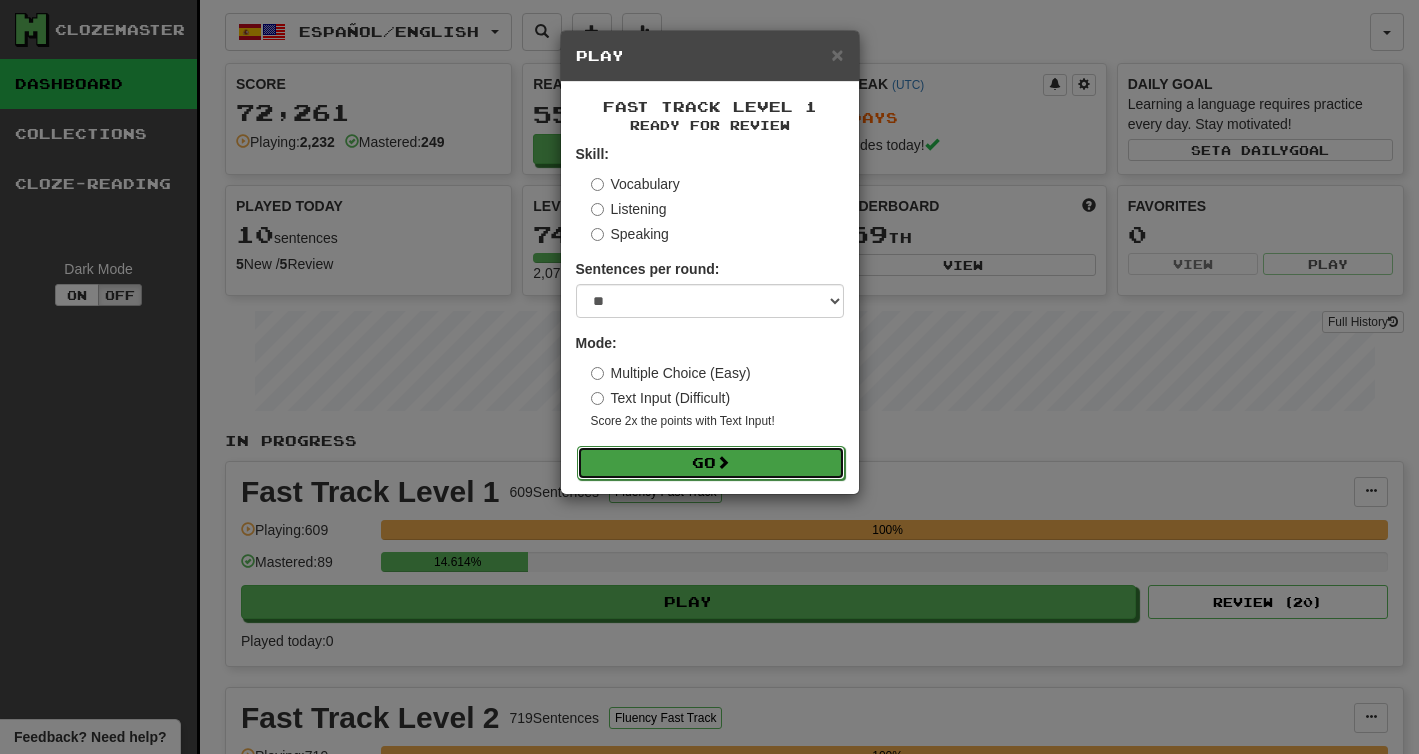 click on "Go" at bounding box center (711, 463) 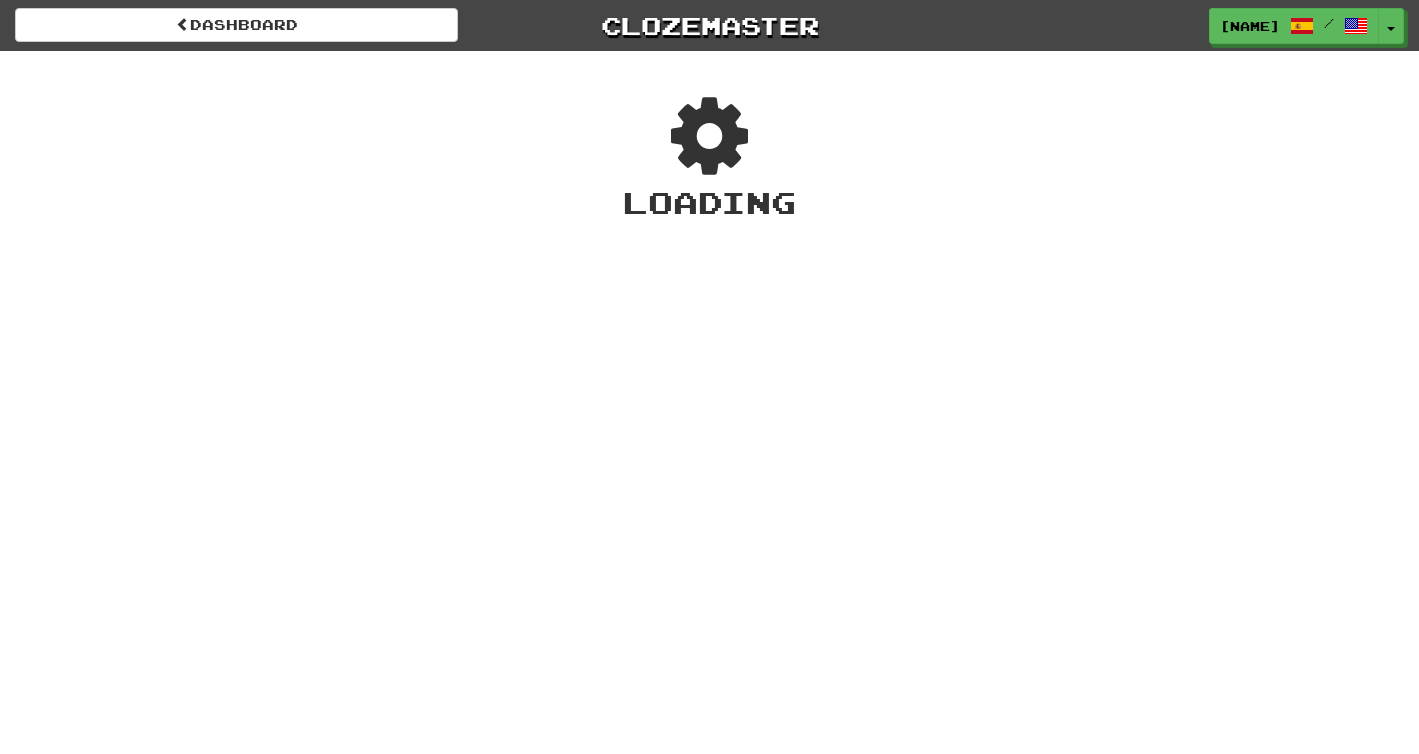 scroll, scrollTop: 0, scrollLeft: 0, axis: both 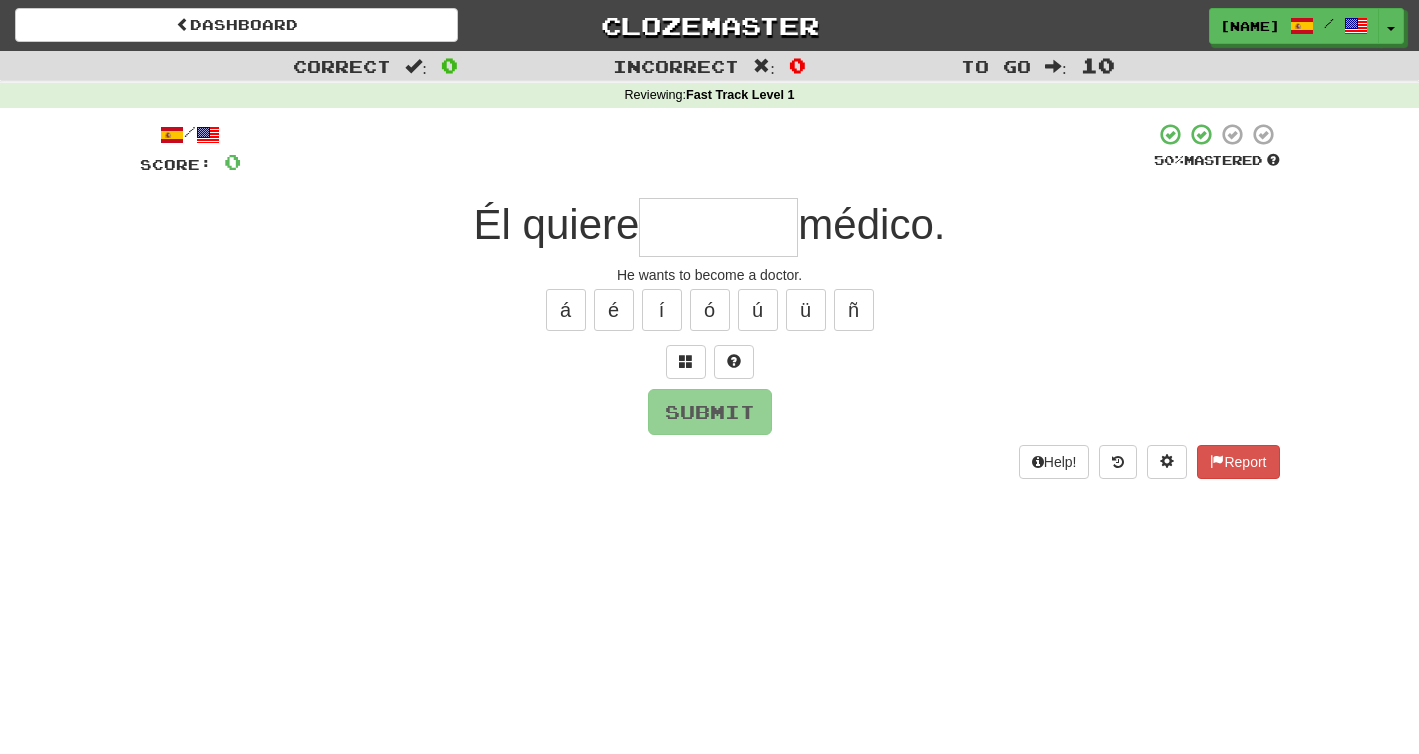 type on "*" 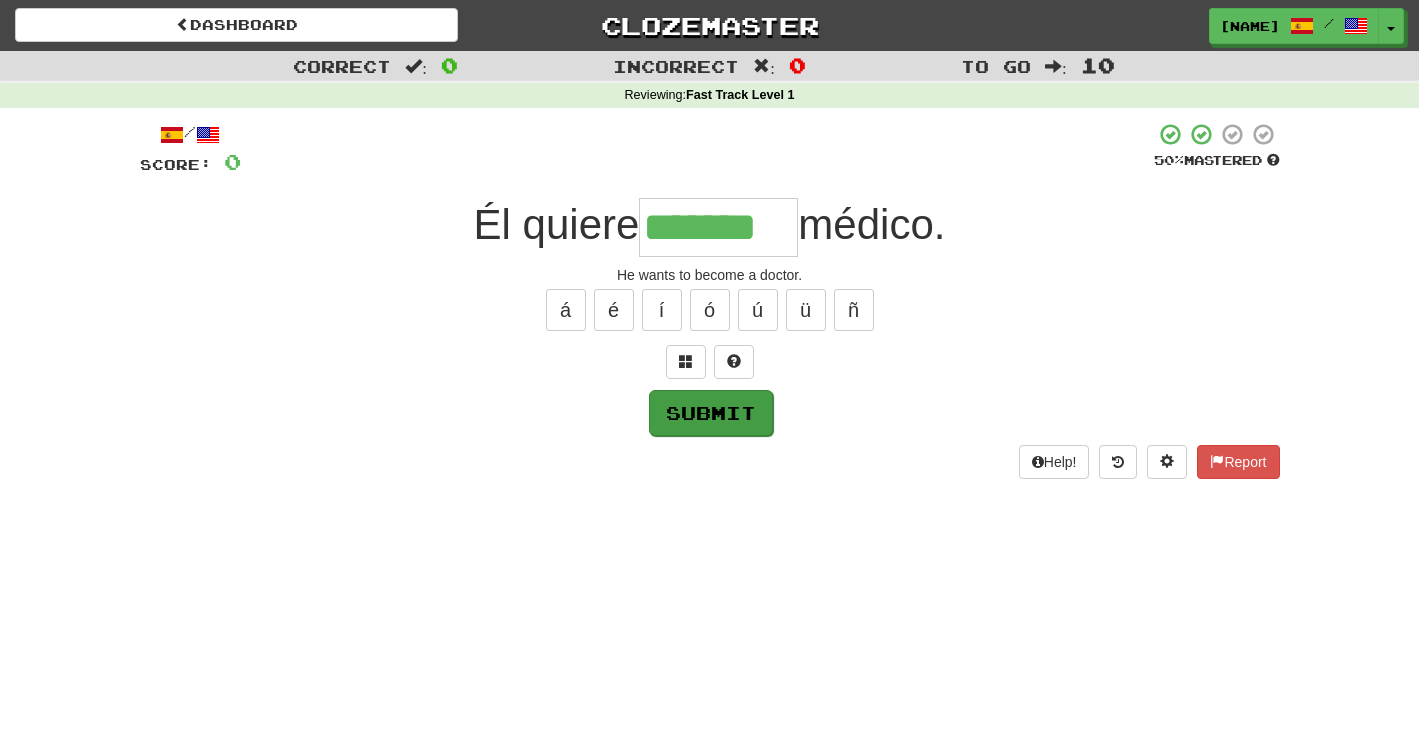 type on "*******" 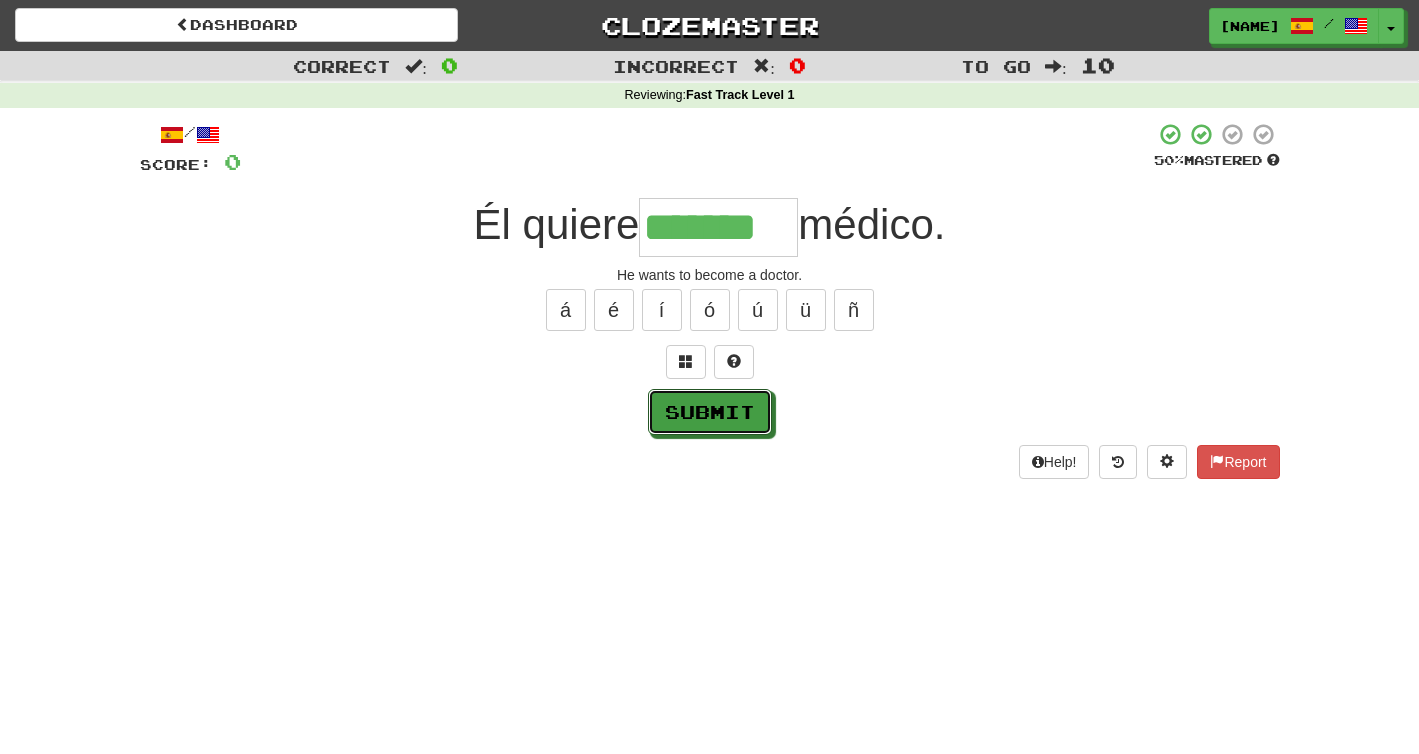 click on "Submit" at bounding box center [710, 412] 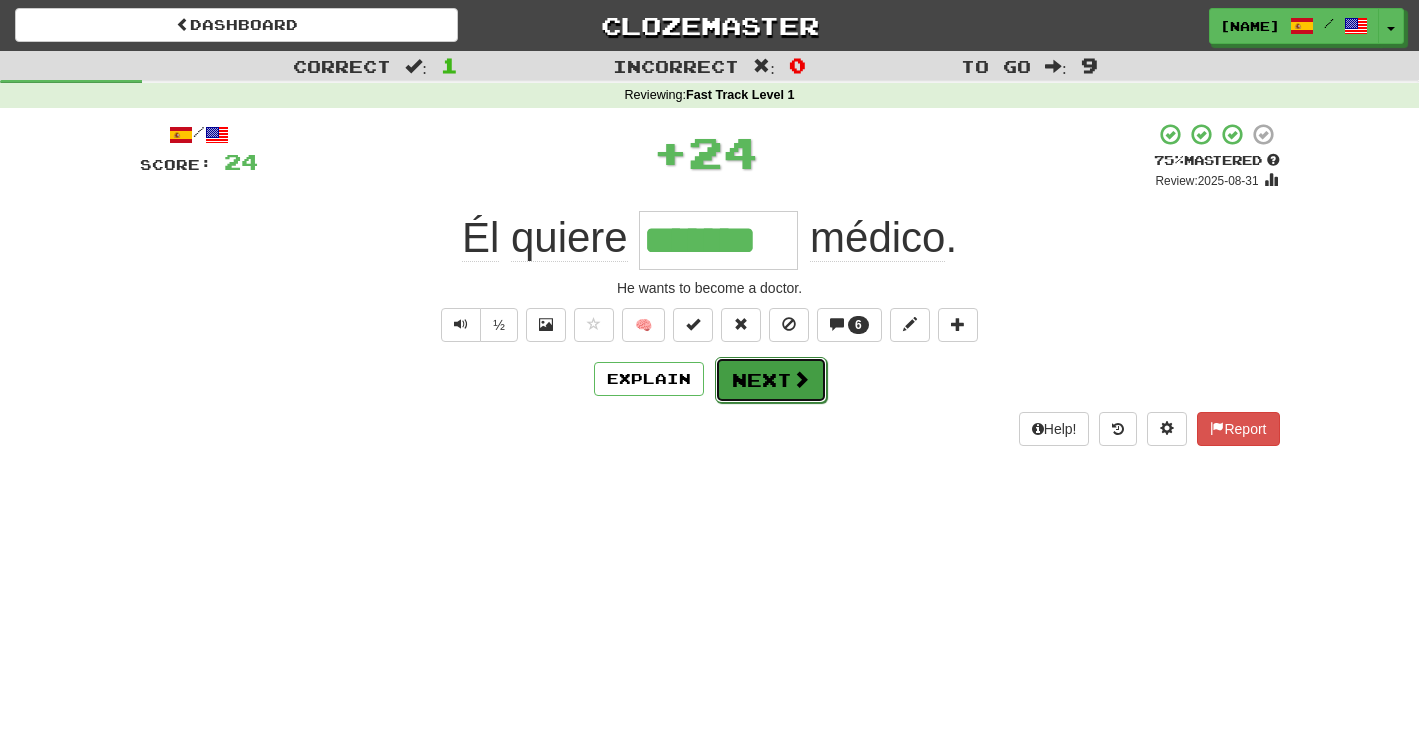 click on "Next" at bounding box center (771, 380) 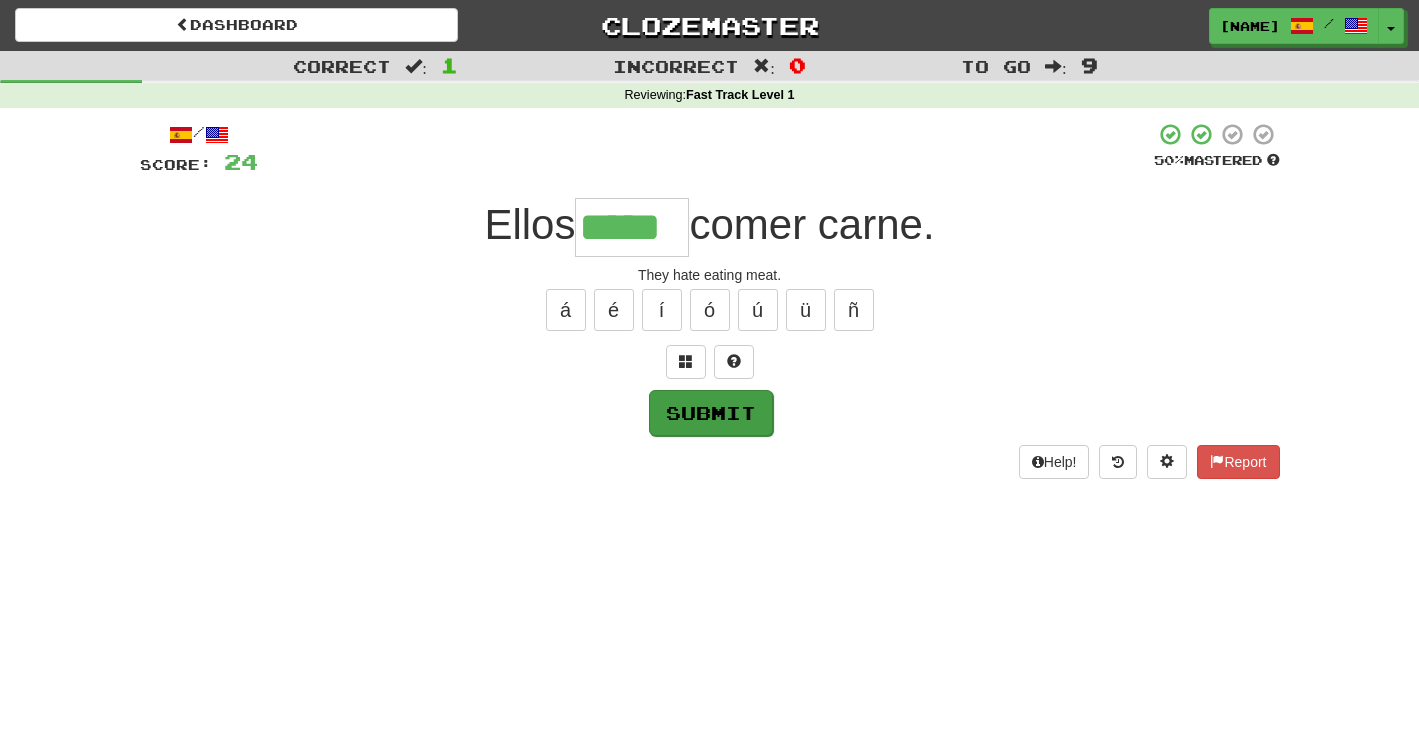 type on "*****" 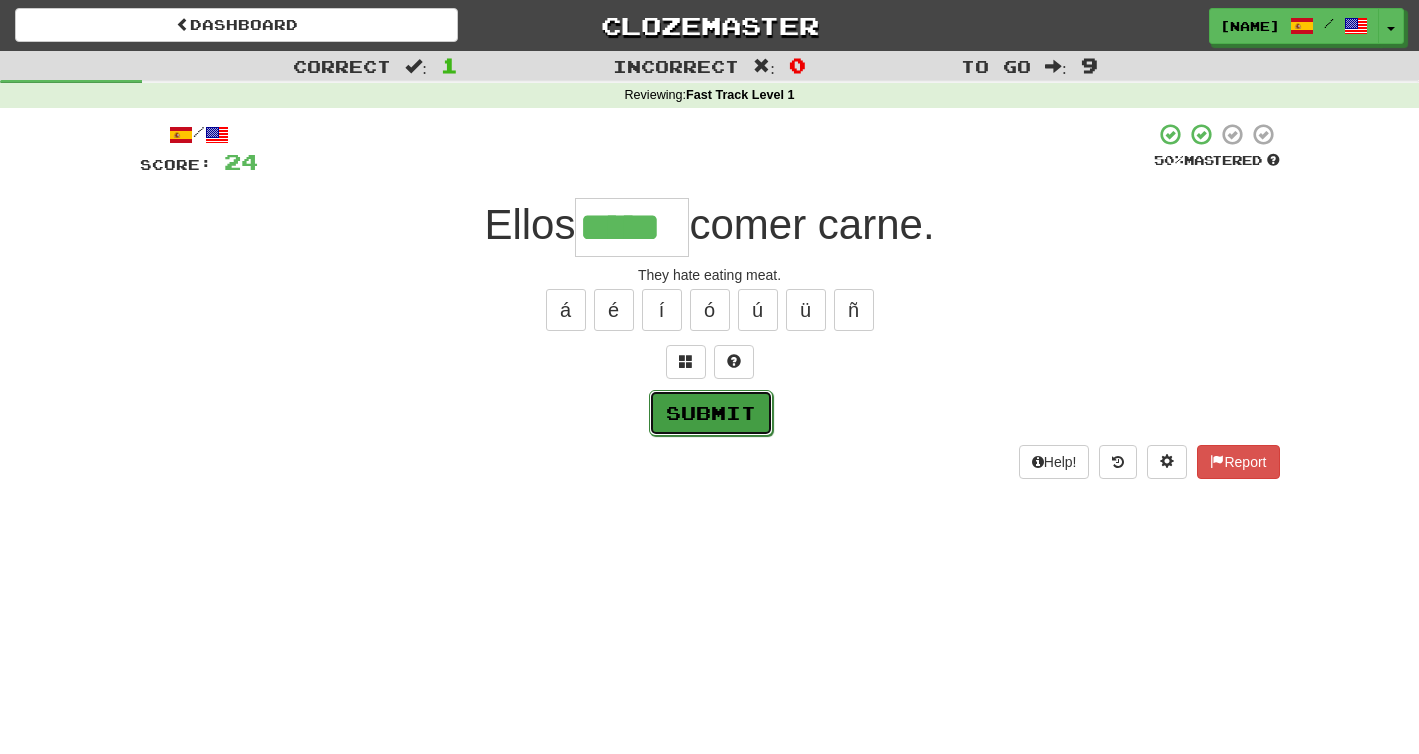 click on "Submit" at bounding box center [711, 413] 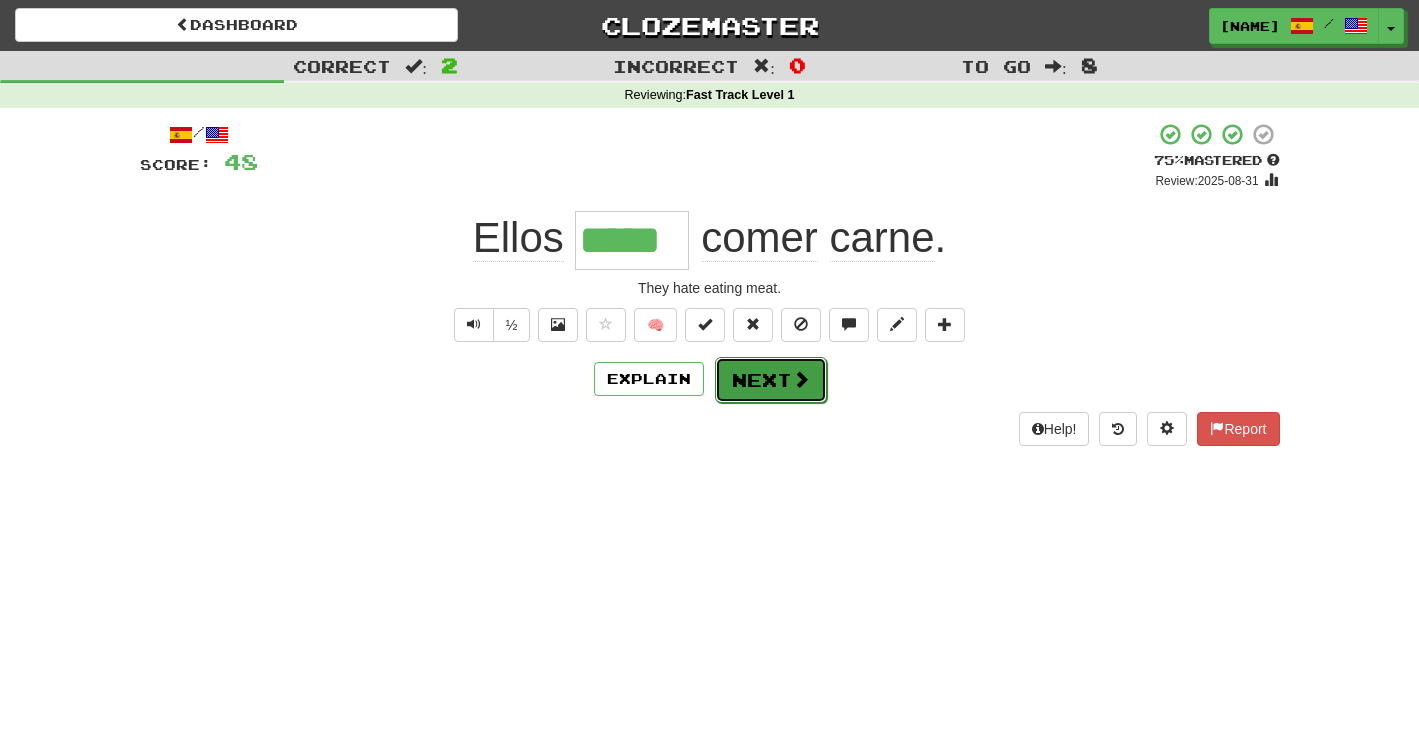 click on "Next" at bounding box center (771, 380) 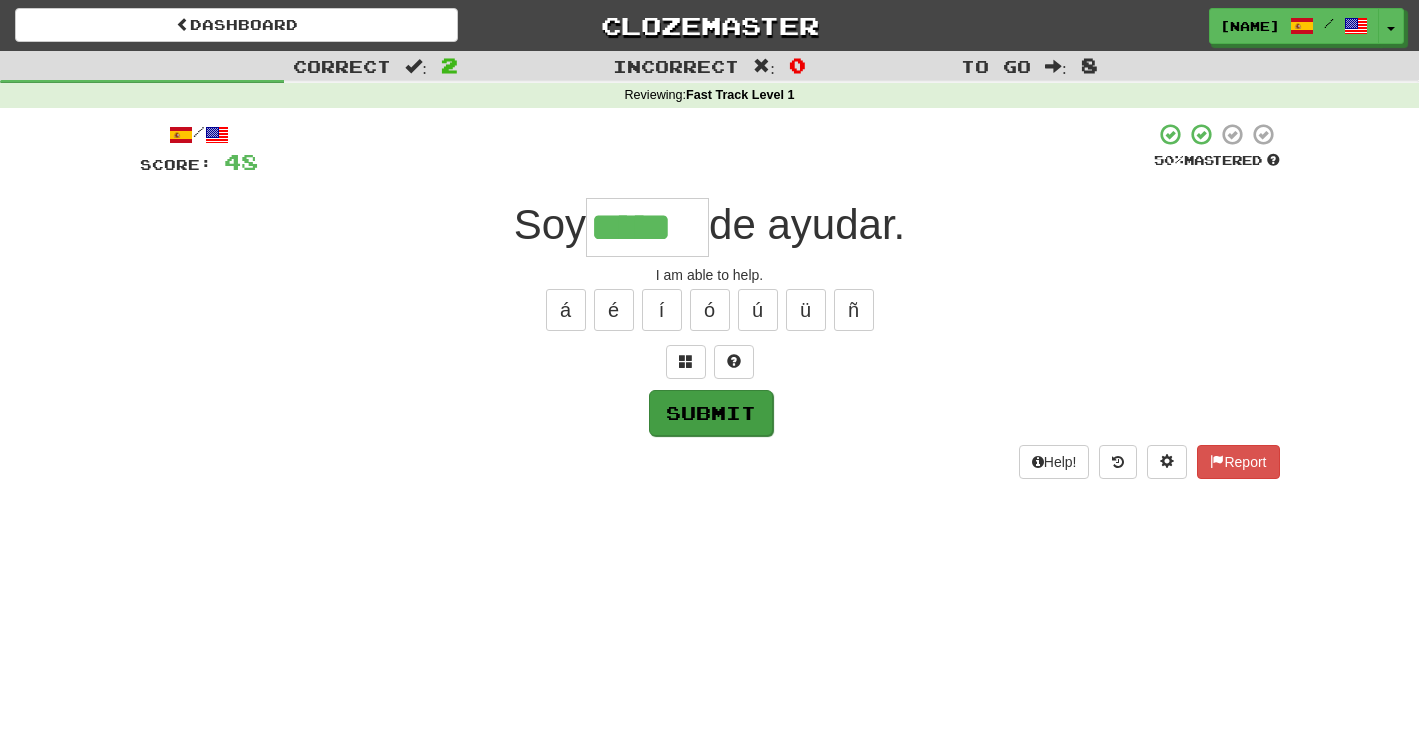 type on "*****" 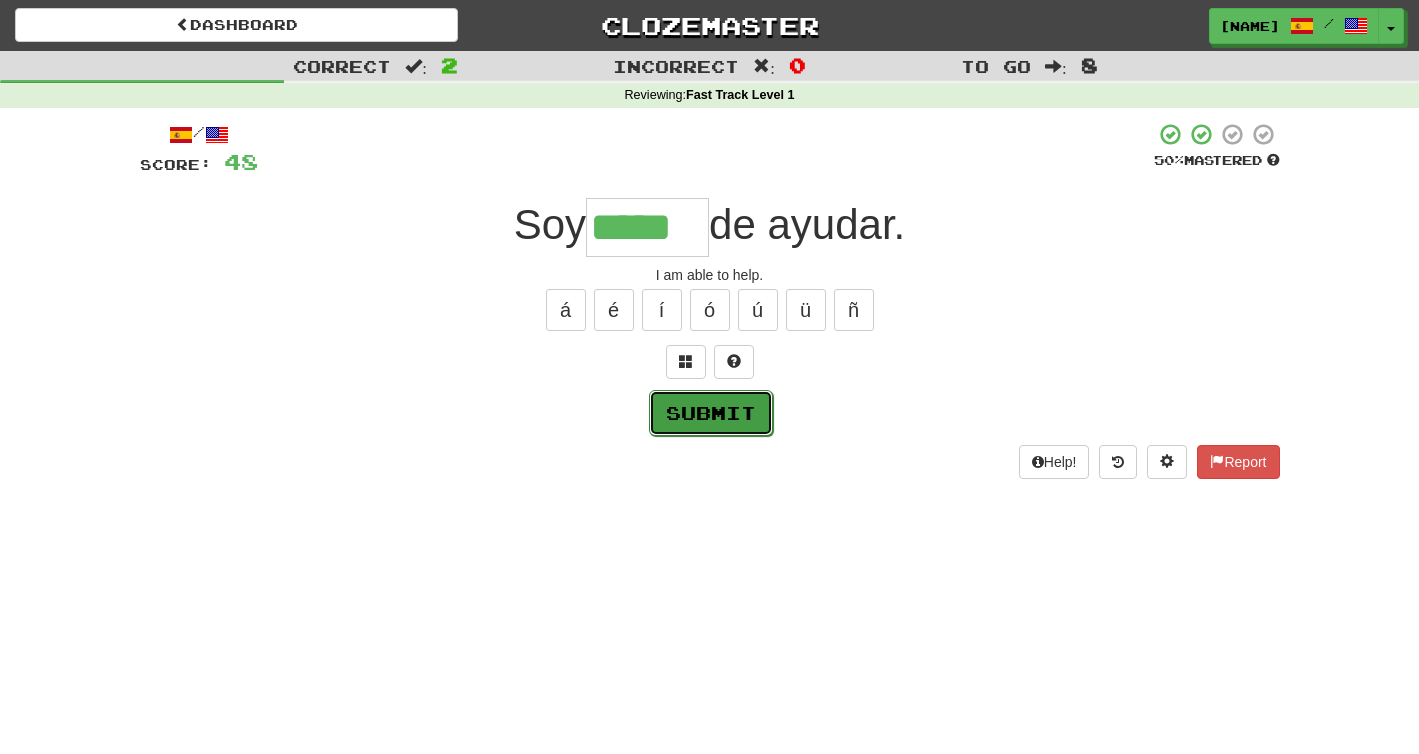 click on "Submit" at bounding box center [711, 413] 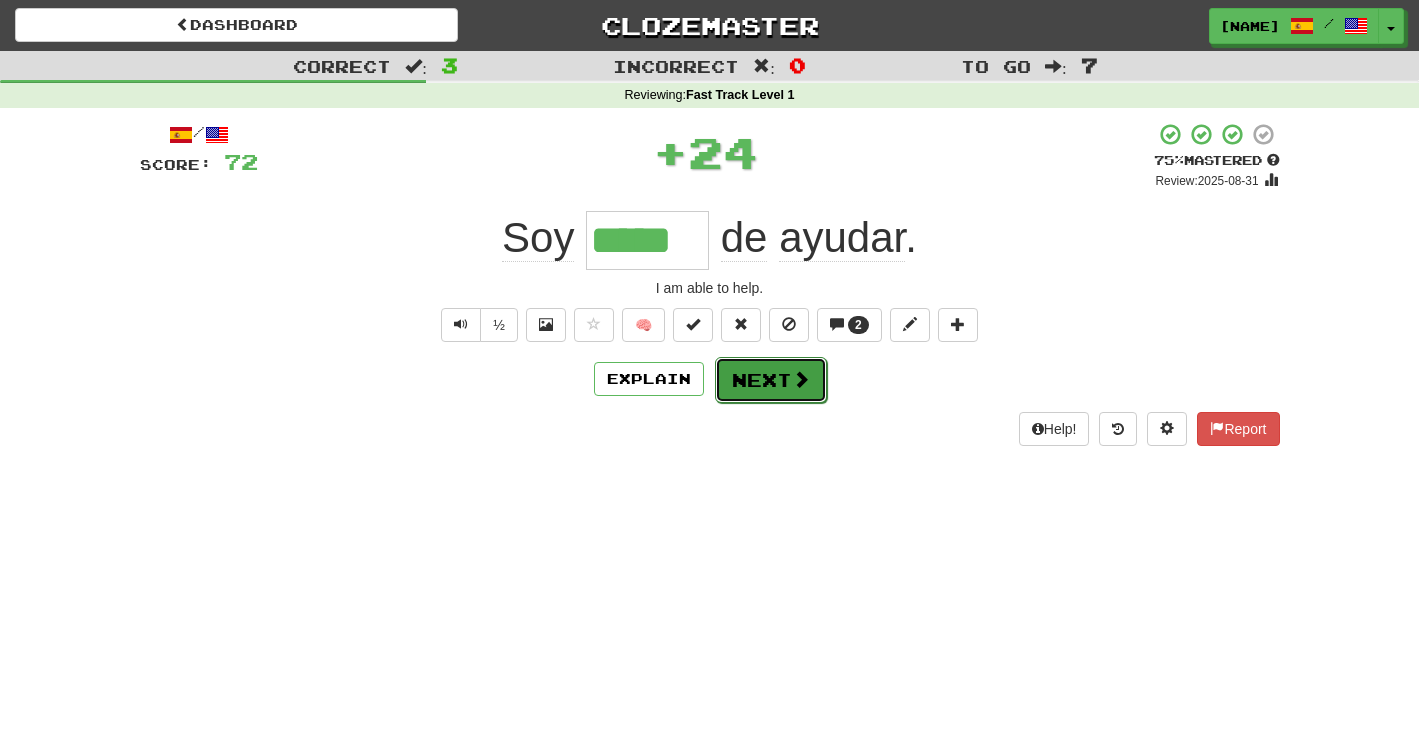 click on "Next" at bounding box center (771, 380) 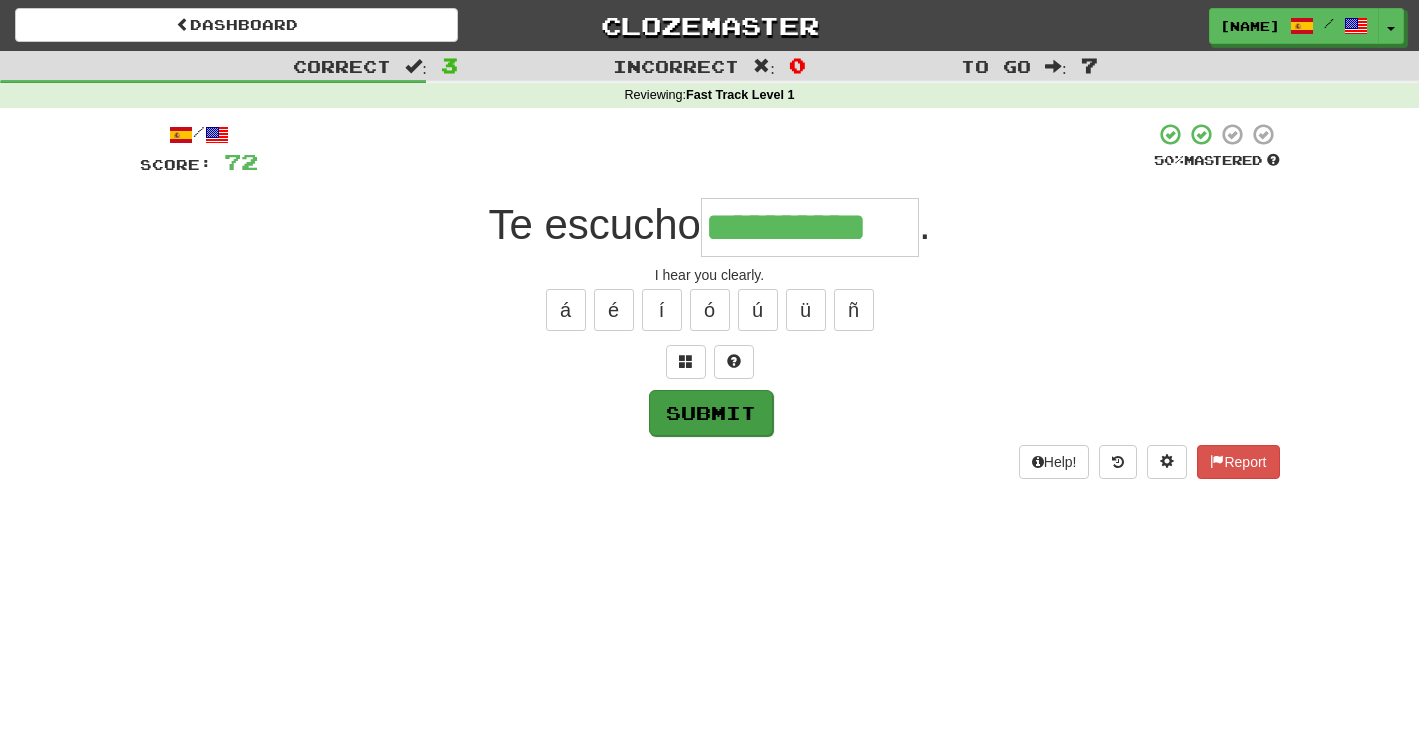 type on "**********" 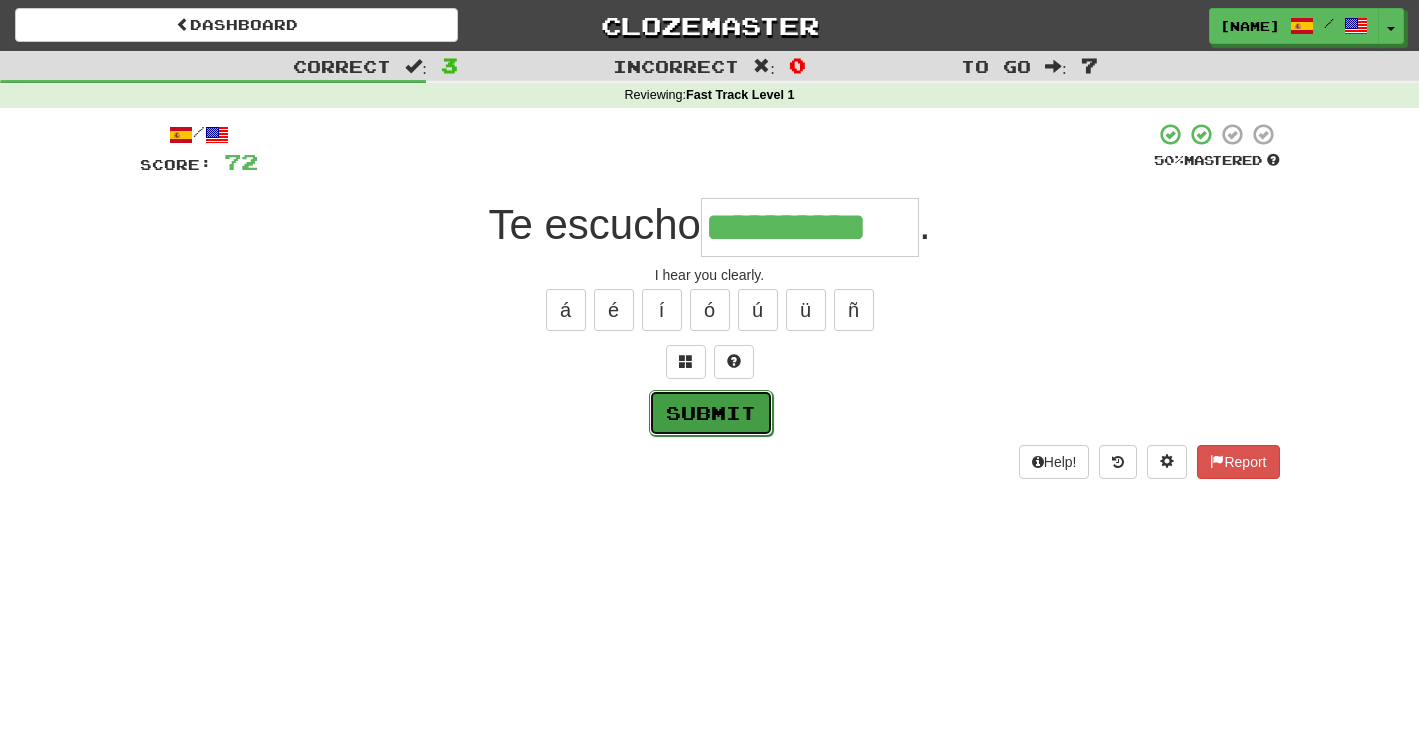 click on "Submit" at bounding box center (711, 413) 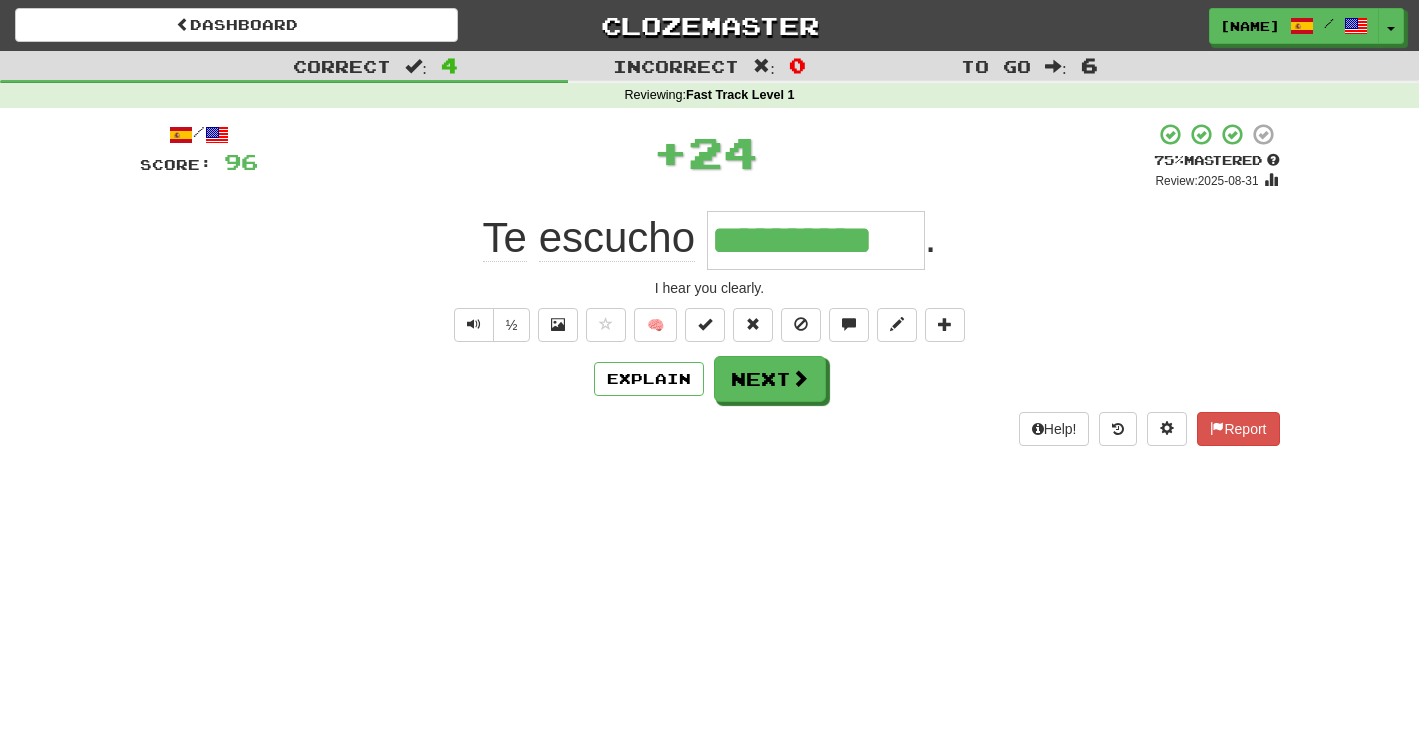click on "I hear you clearly." at bounding box center (710, 288) 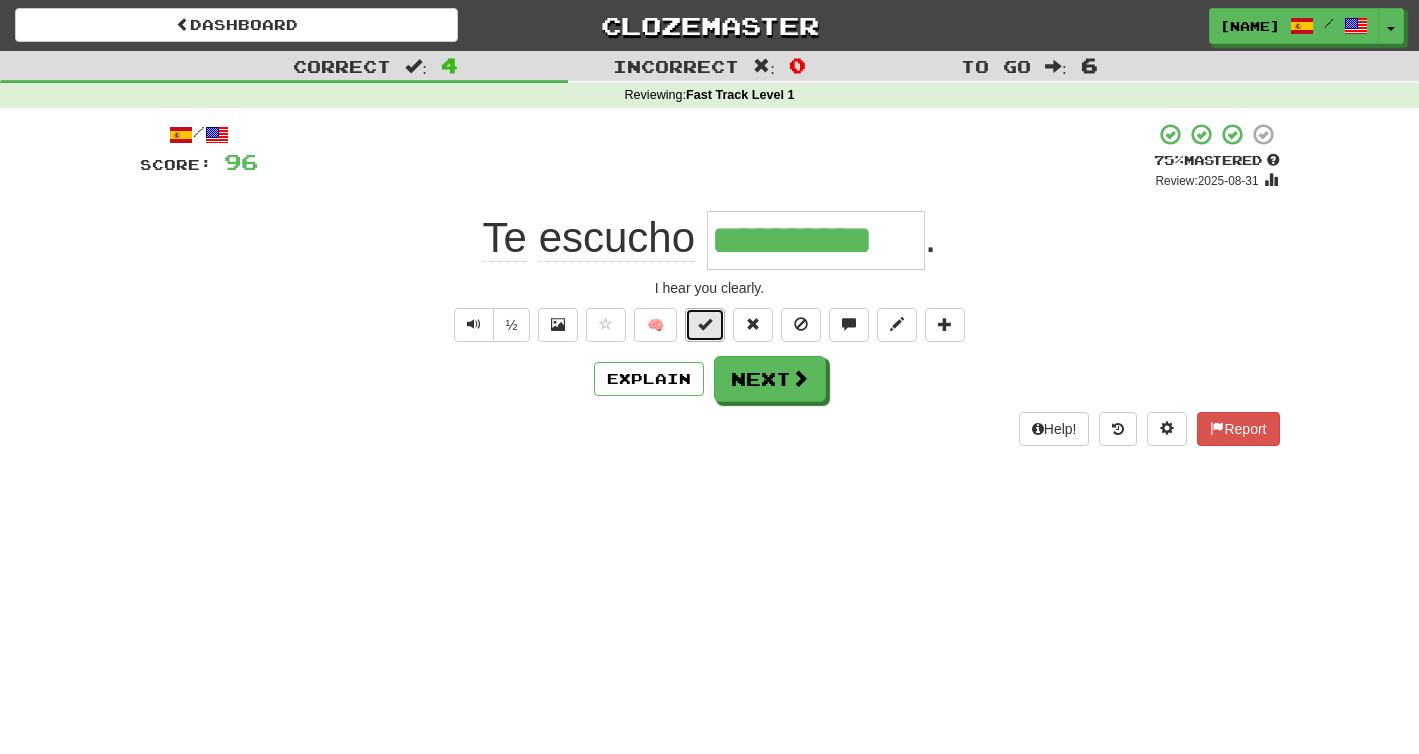 click at bounding box center (705, 324) 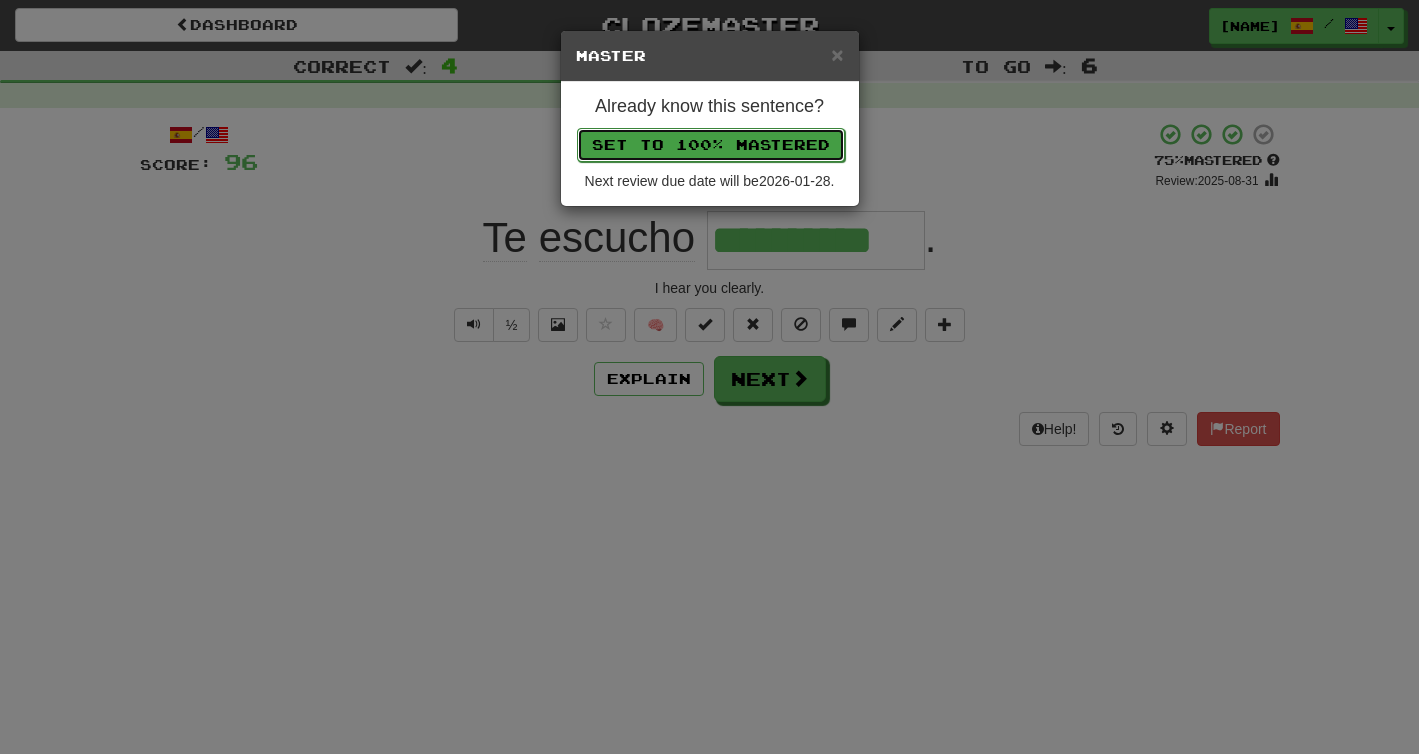 click on "Set to 100% Mastered" at bounding box center [711, 145] 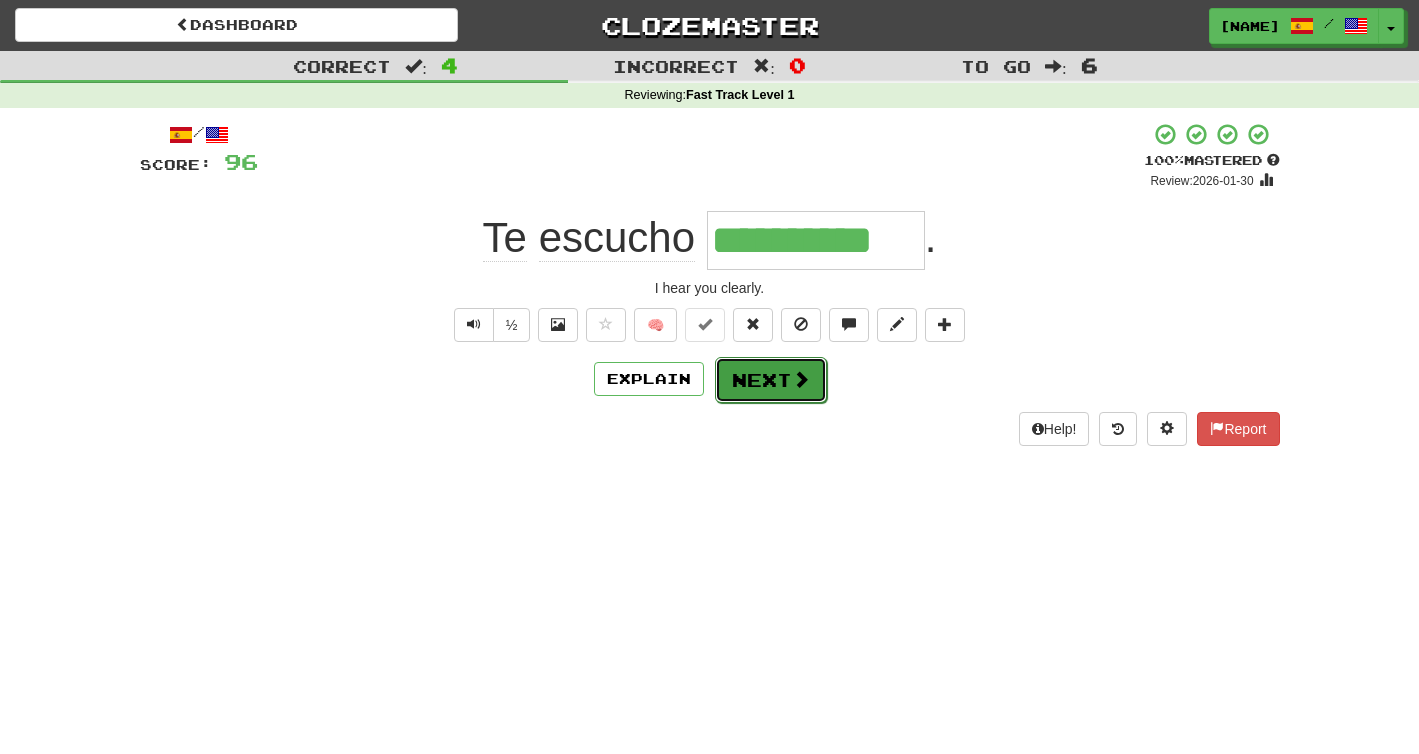 click on "Next" at bounding box center [771, 380] 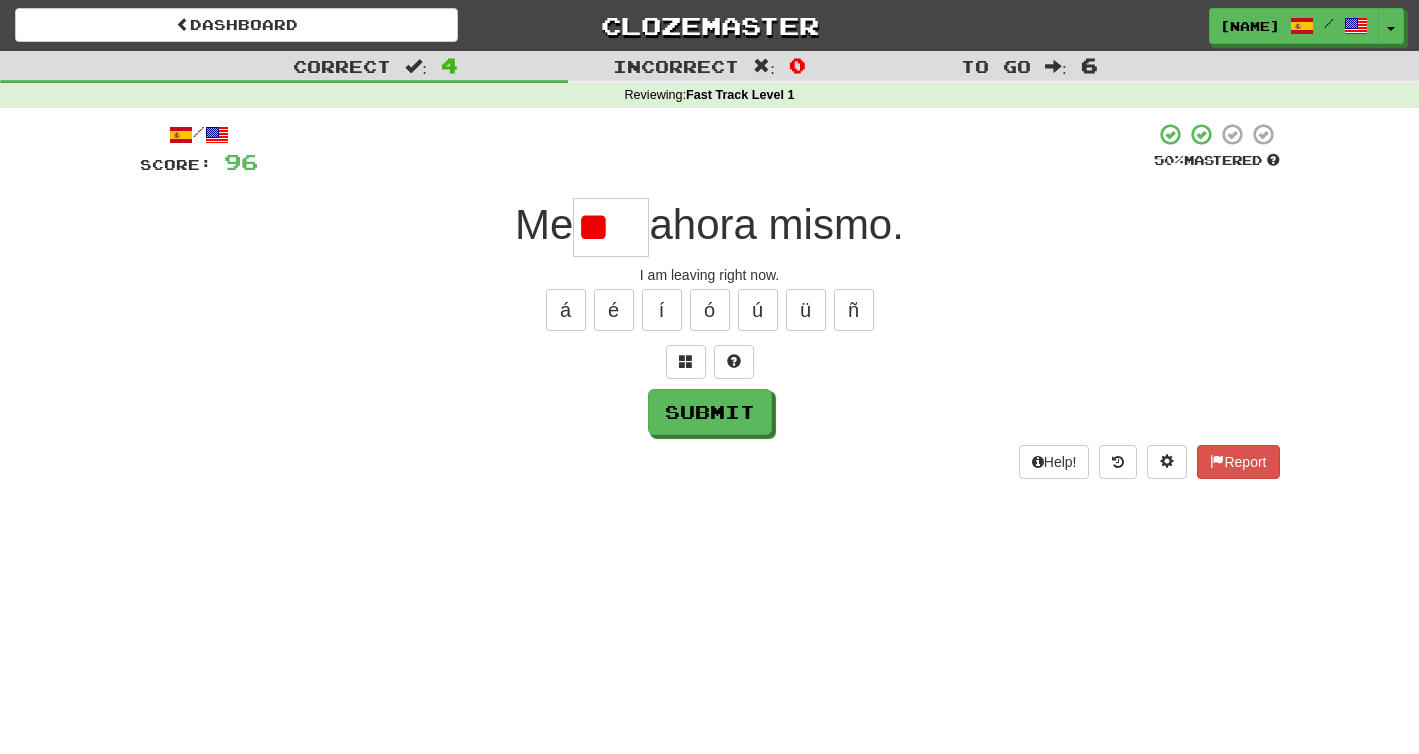type on "*" 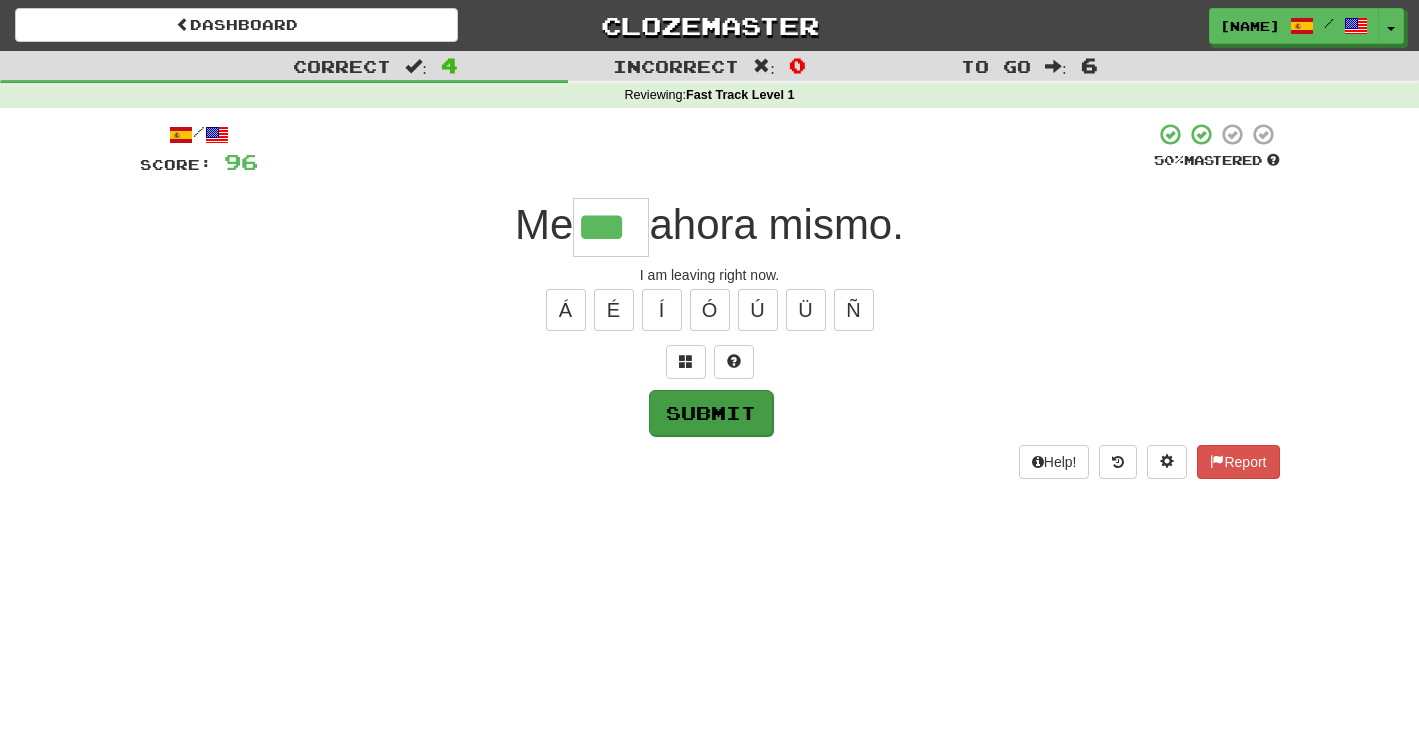 type on "***" 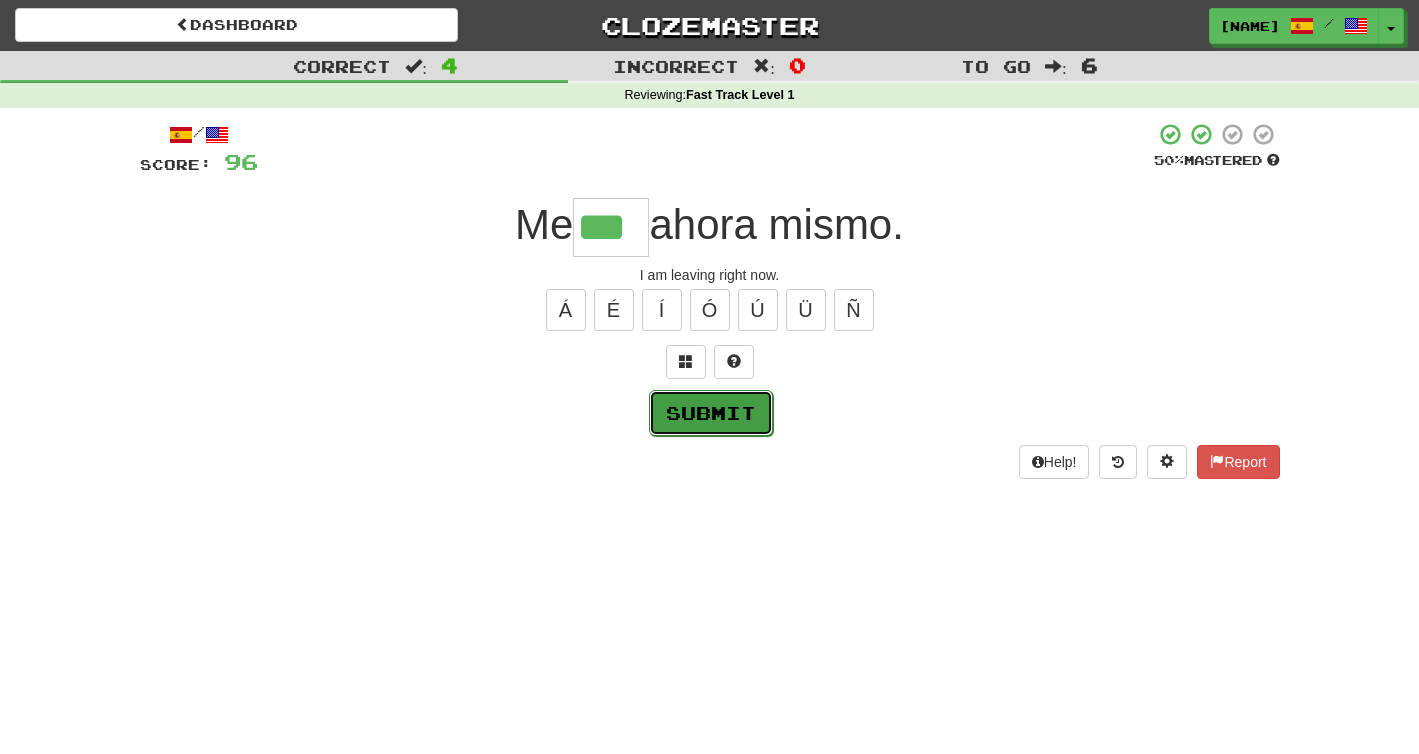 click on "Submit" at bounding box center [711, 413] 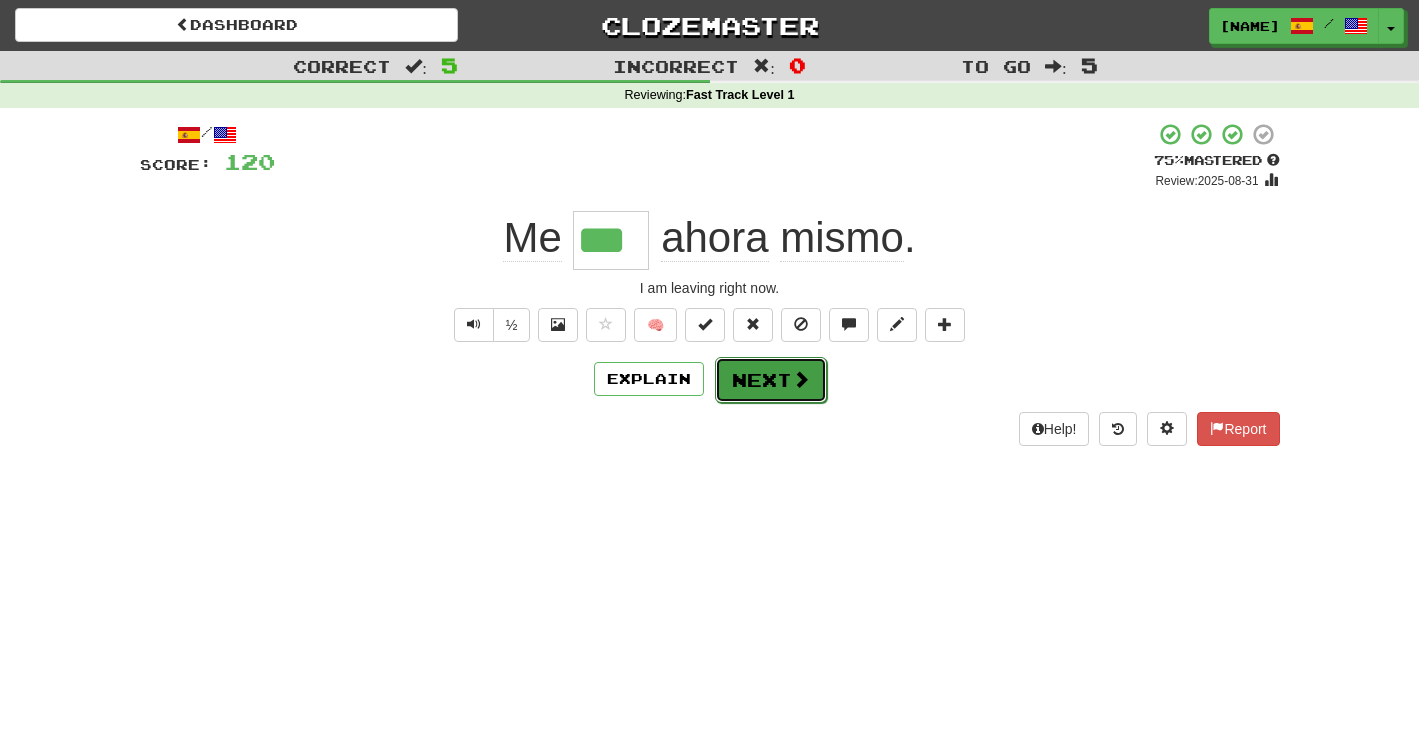 click on "Next" at bounding box center [771, 380] 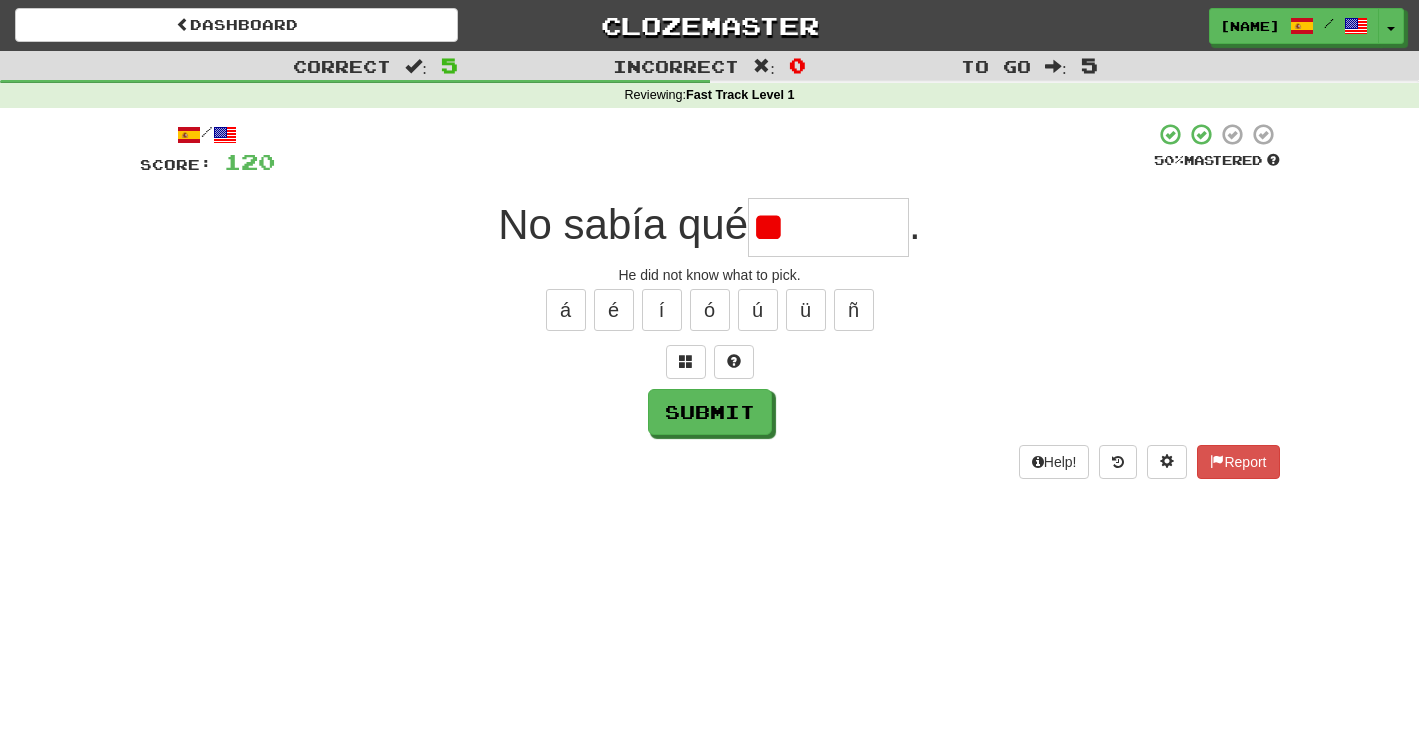 type on "*" 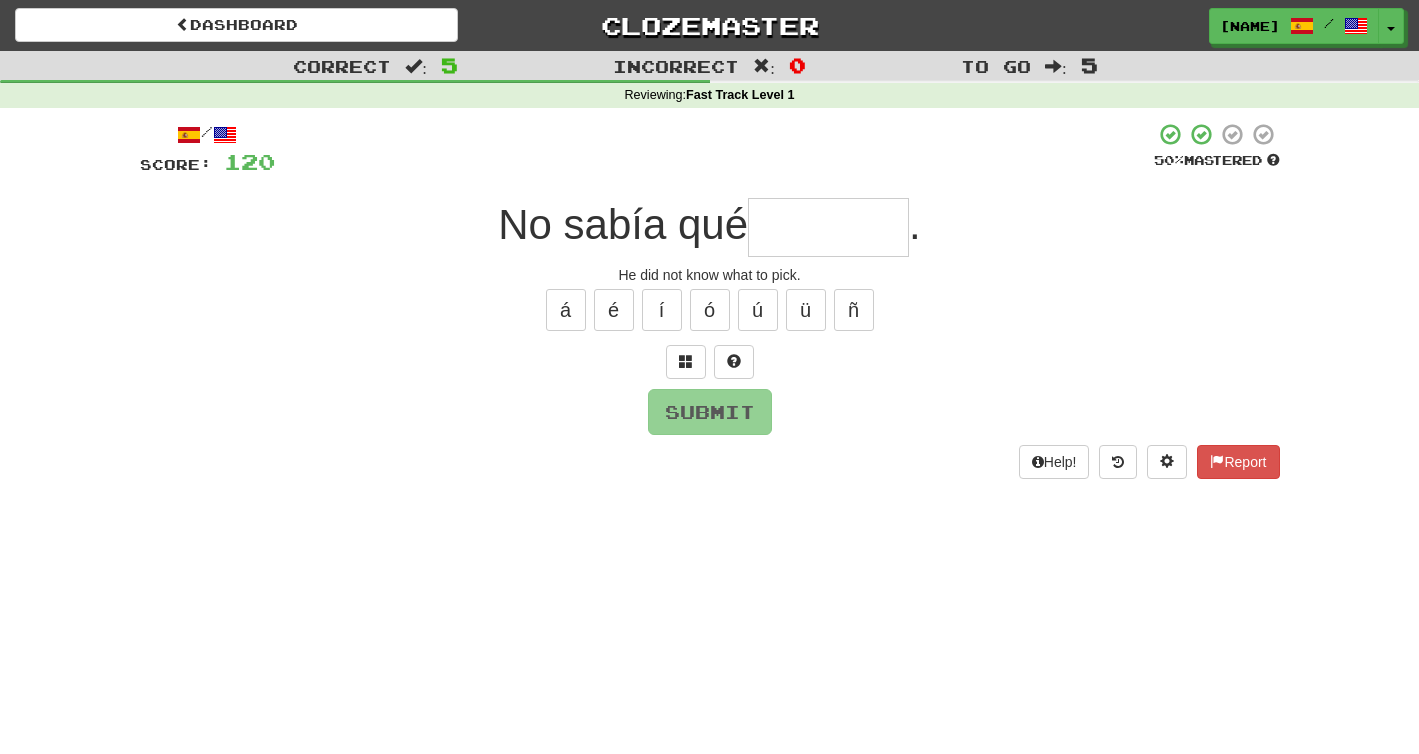 type on "*" 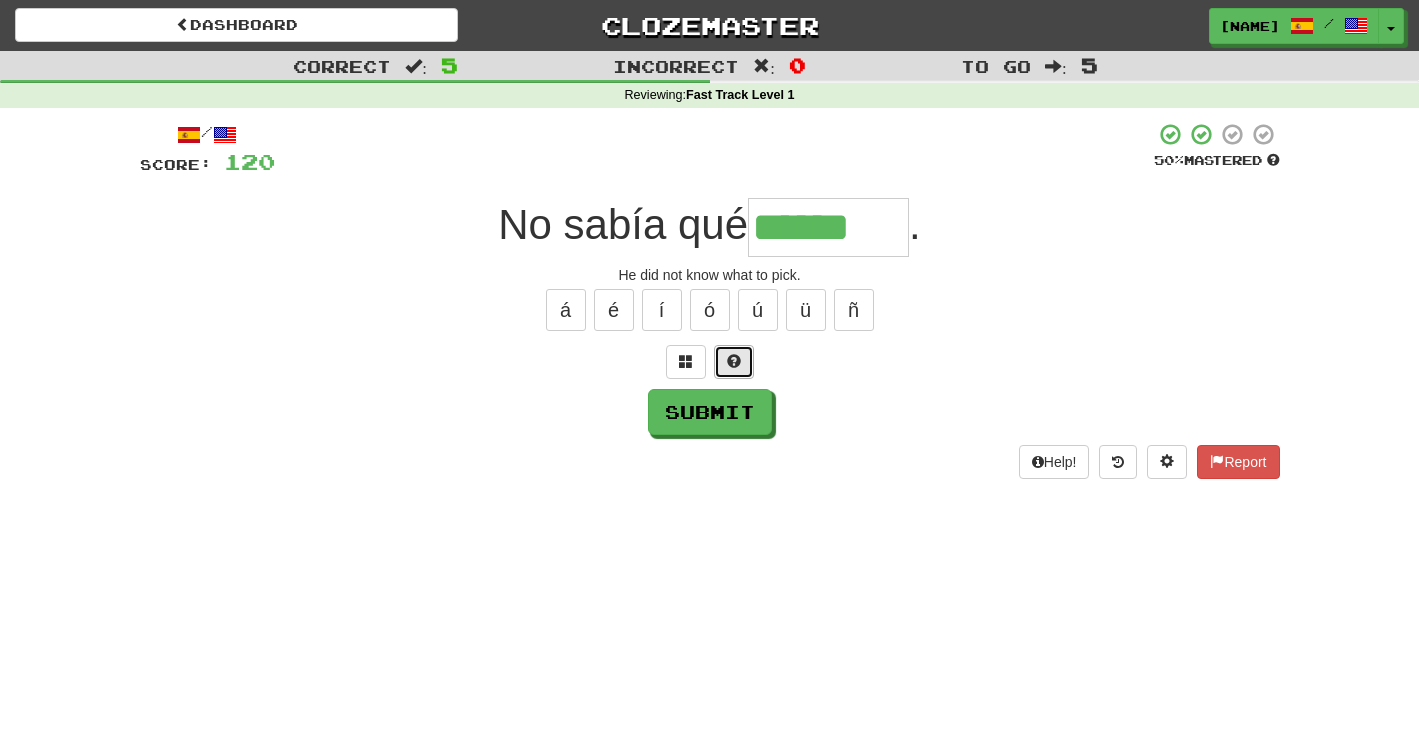 click at bounding box center (734, 361) 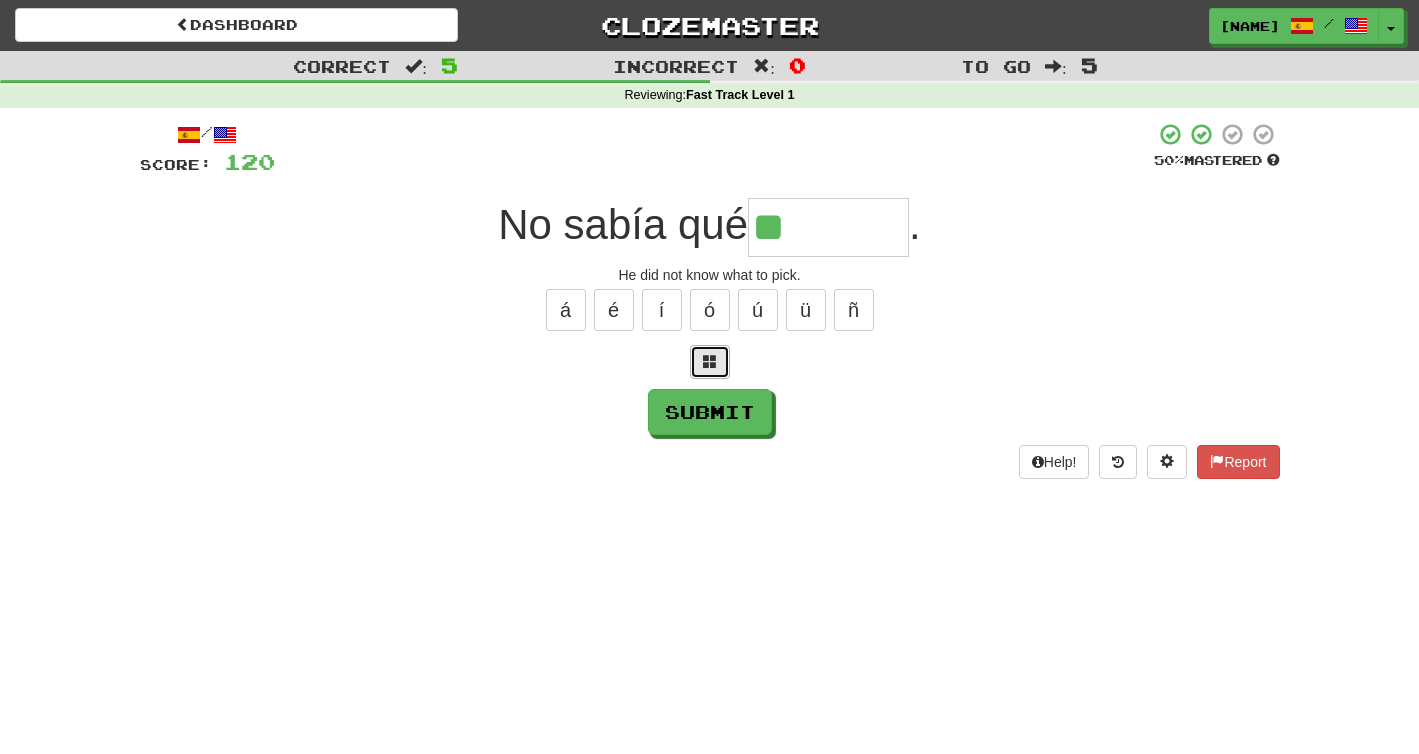 click at bounding box center [710, 362] 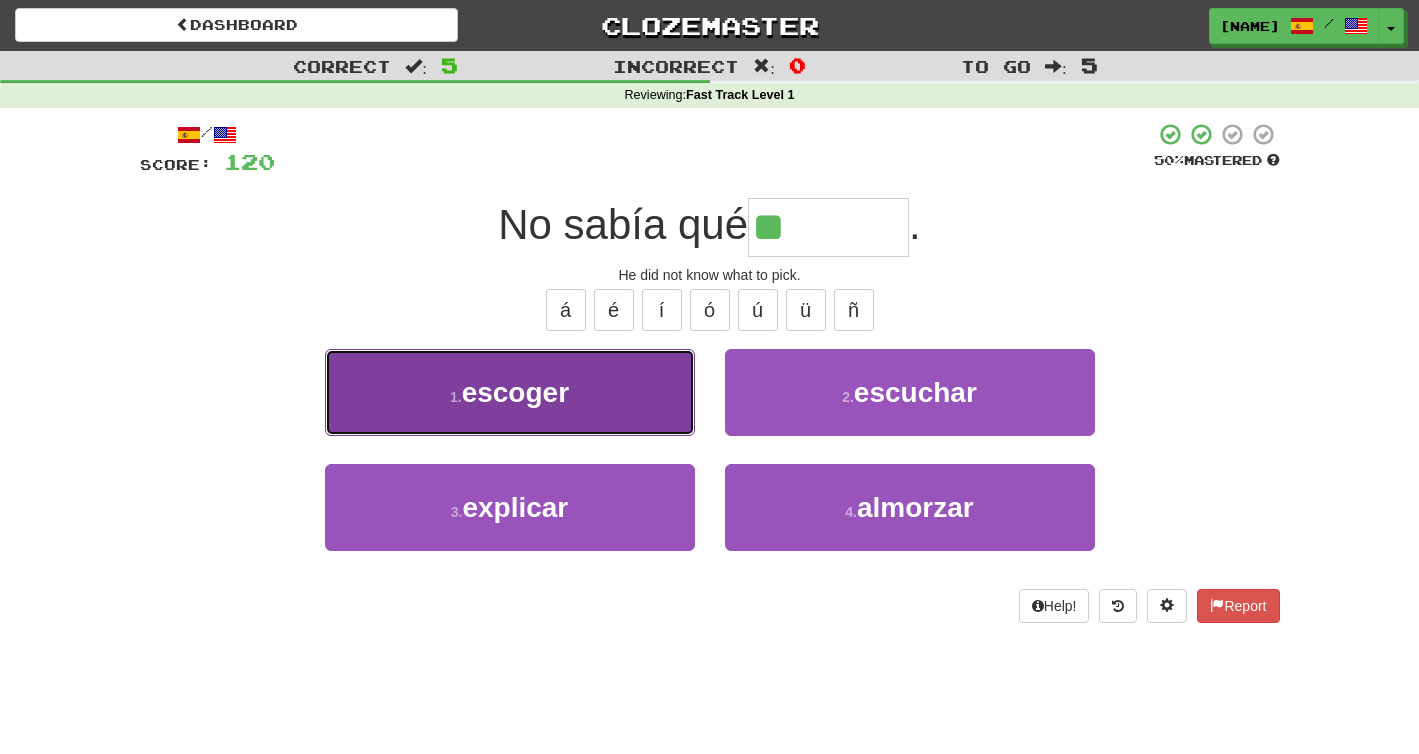 click on "1 .  escoger" at bounding box center [510, 392] 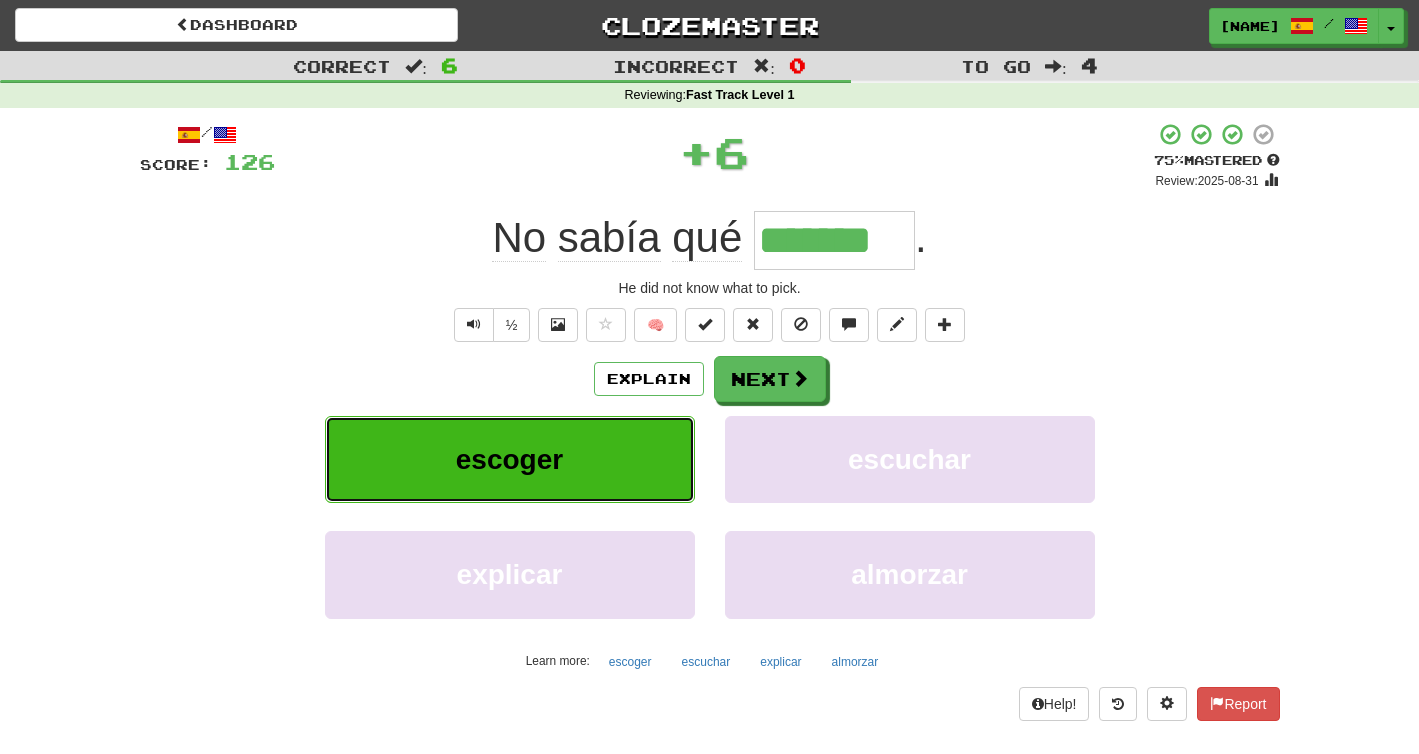 type 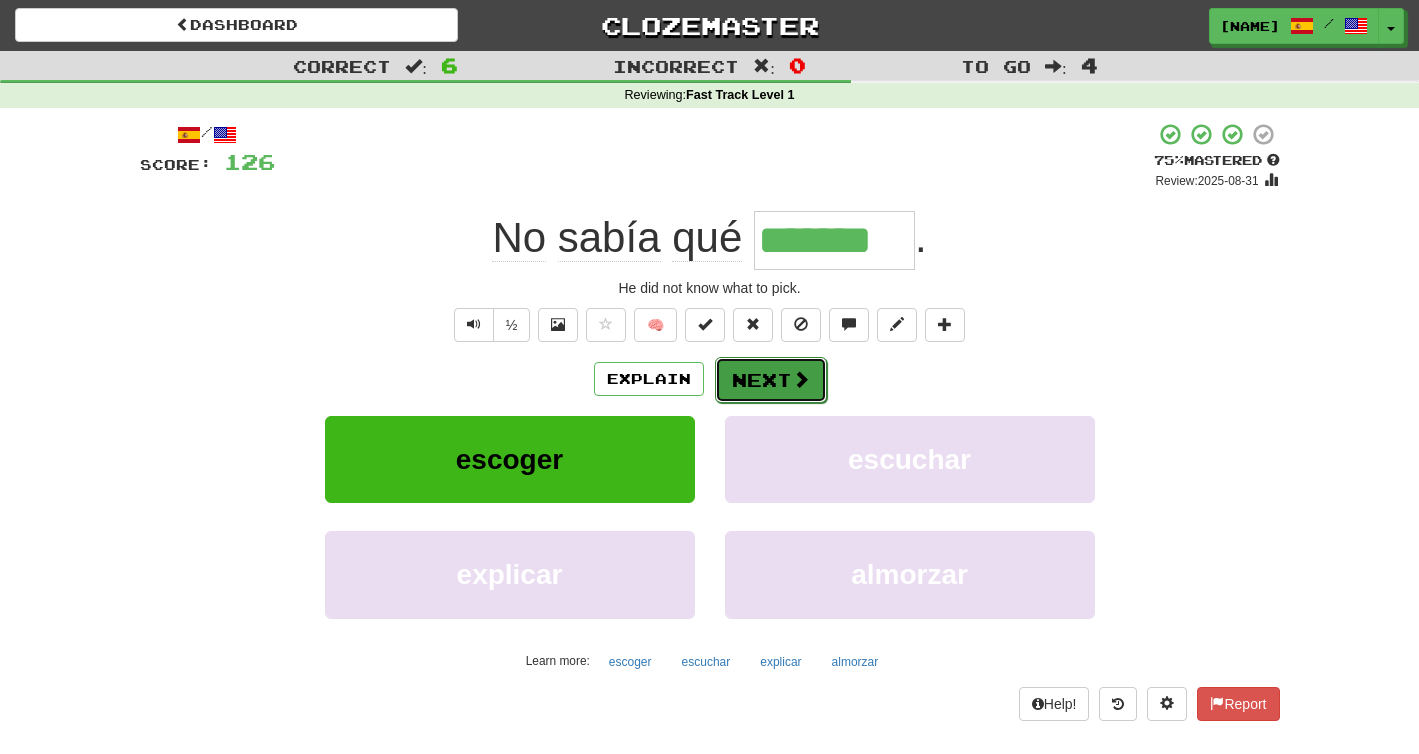 click on "Next" at bounding box center (771, 380) 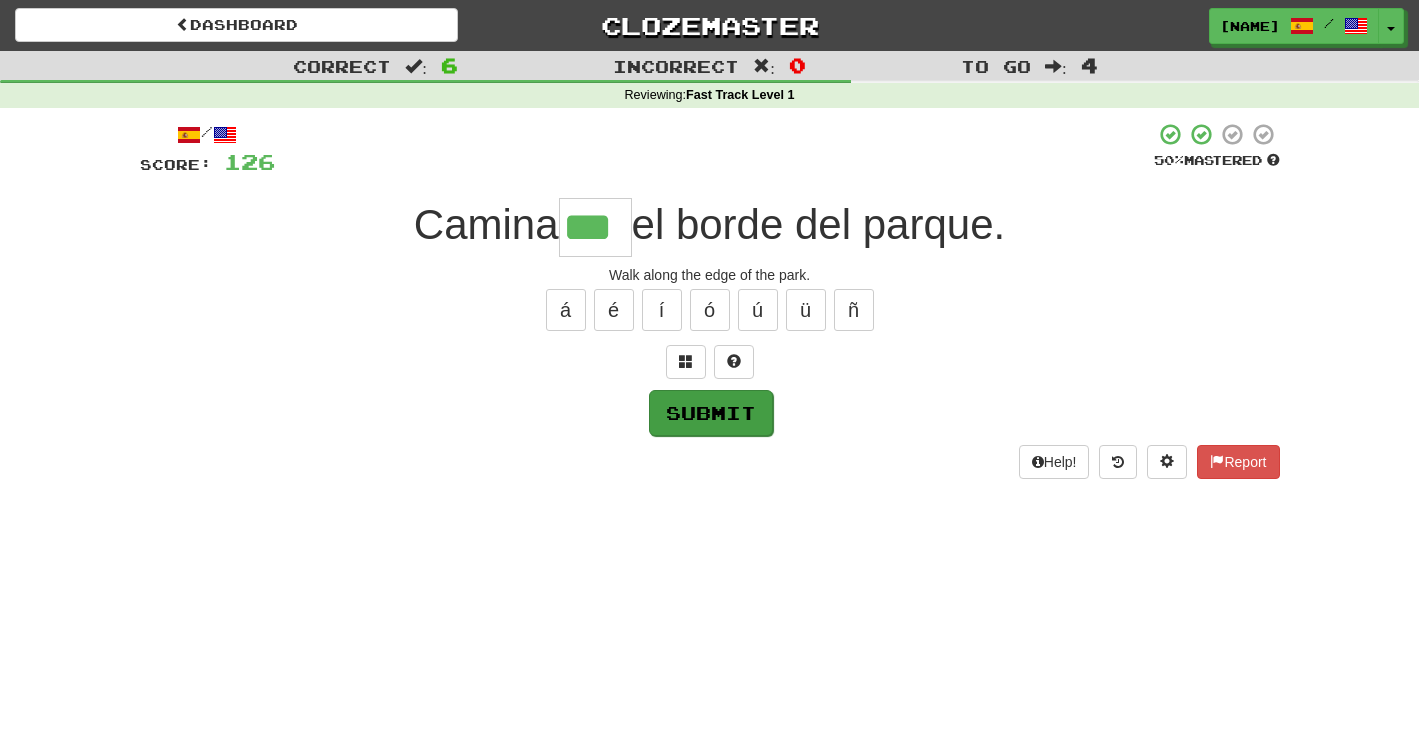 type on "***" 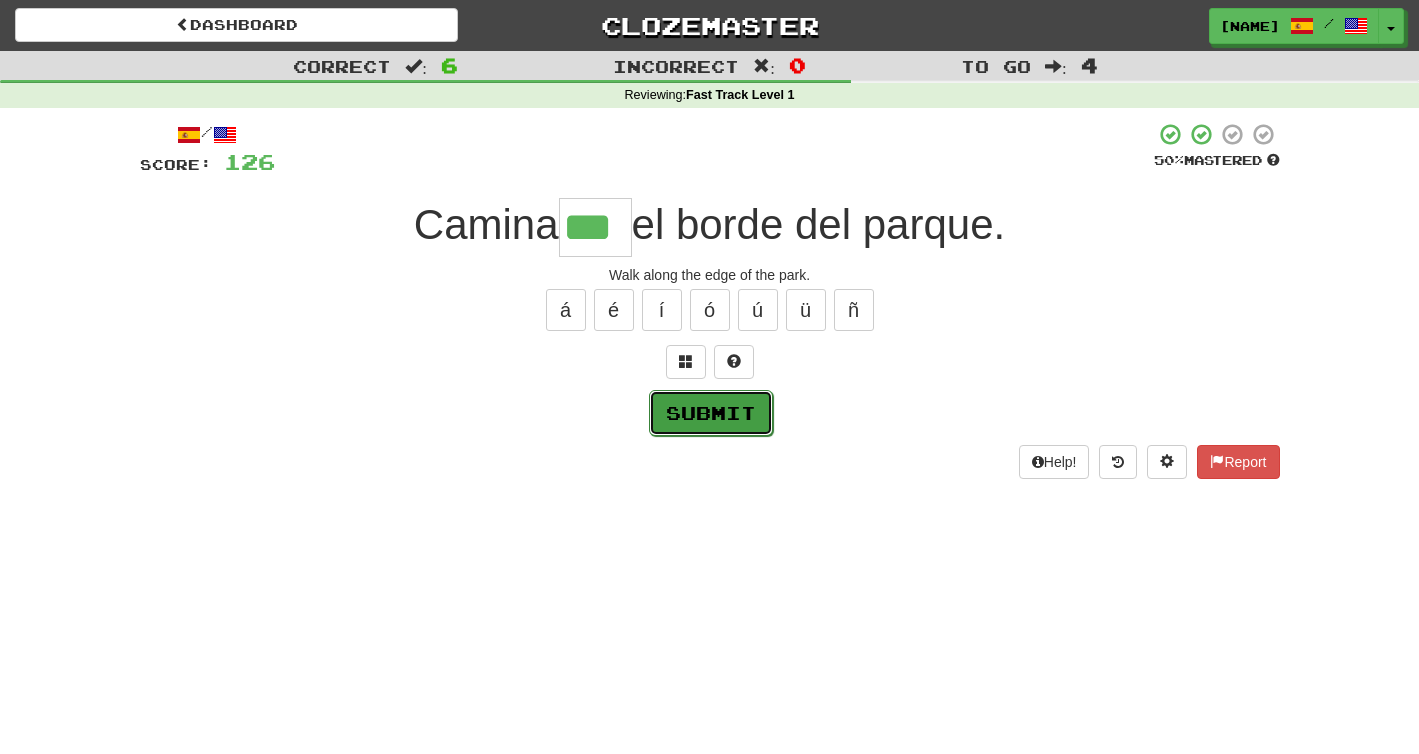 click on "Submit" at bounding box center [711, 413] 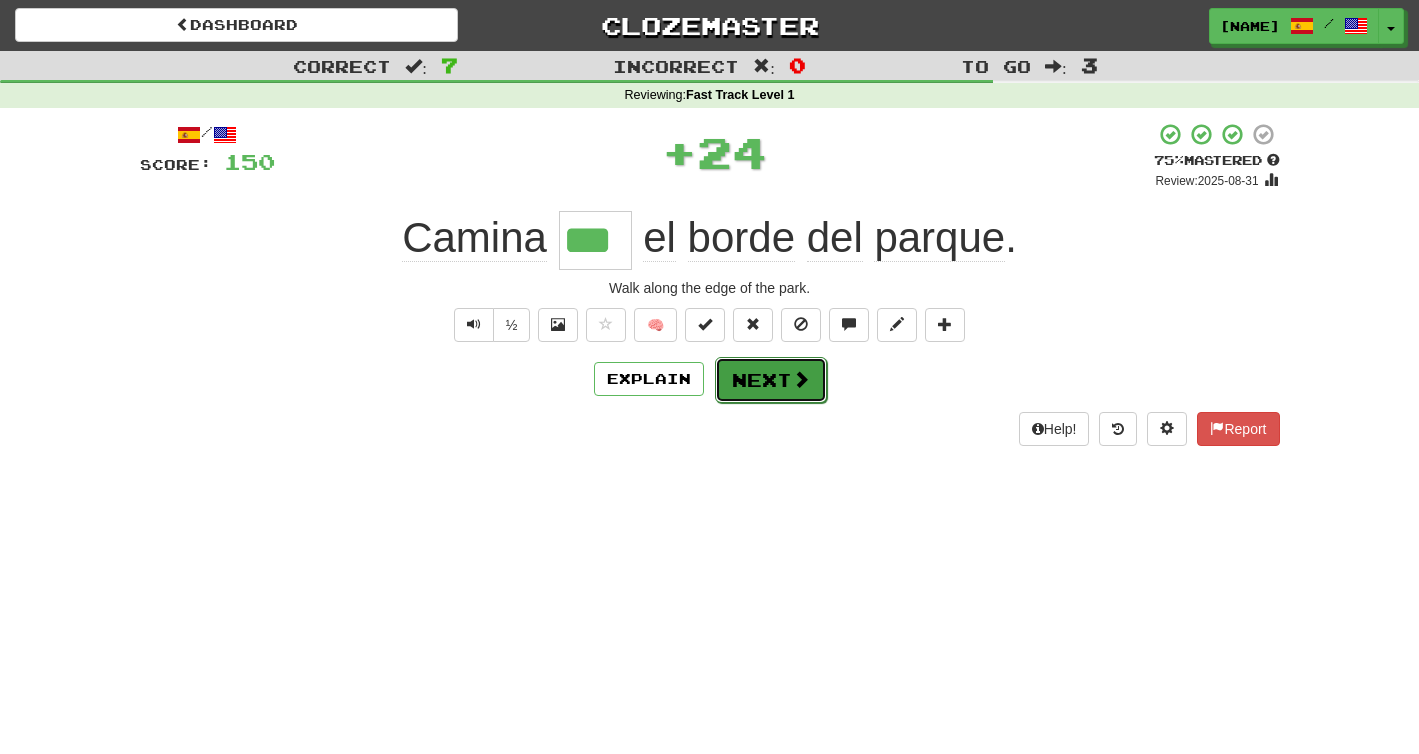 click at bounding box center [801, 379] 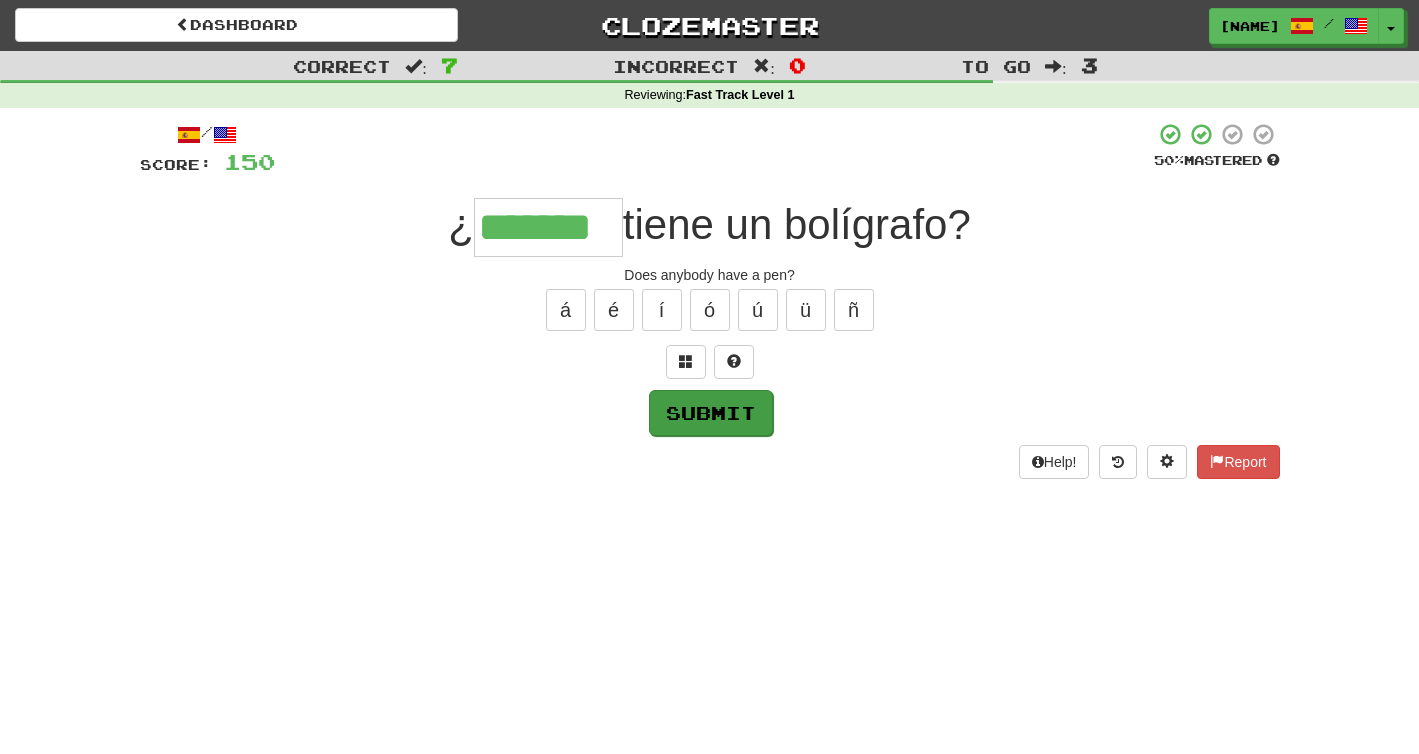 type on "*******" 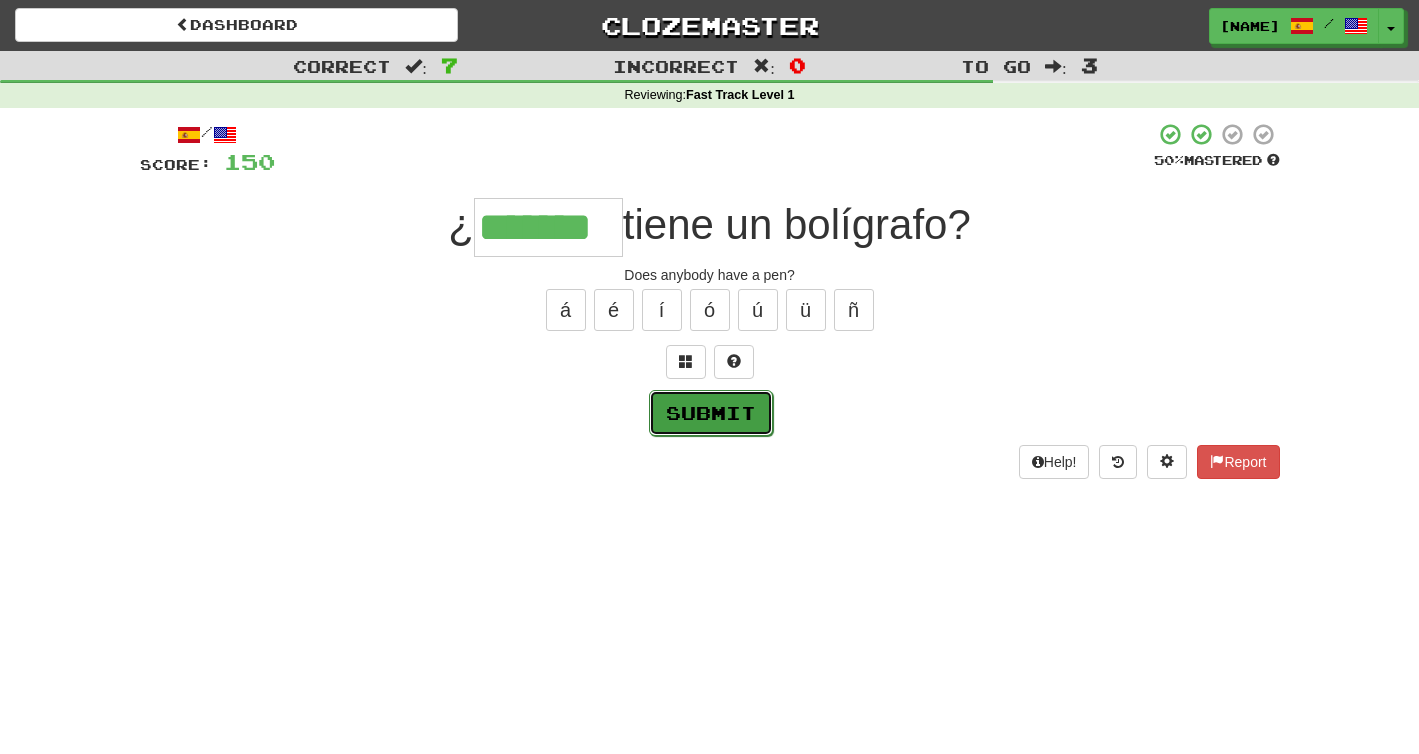 click on "Submit" at bounding box center (711, 413) 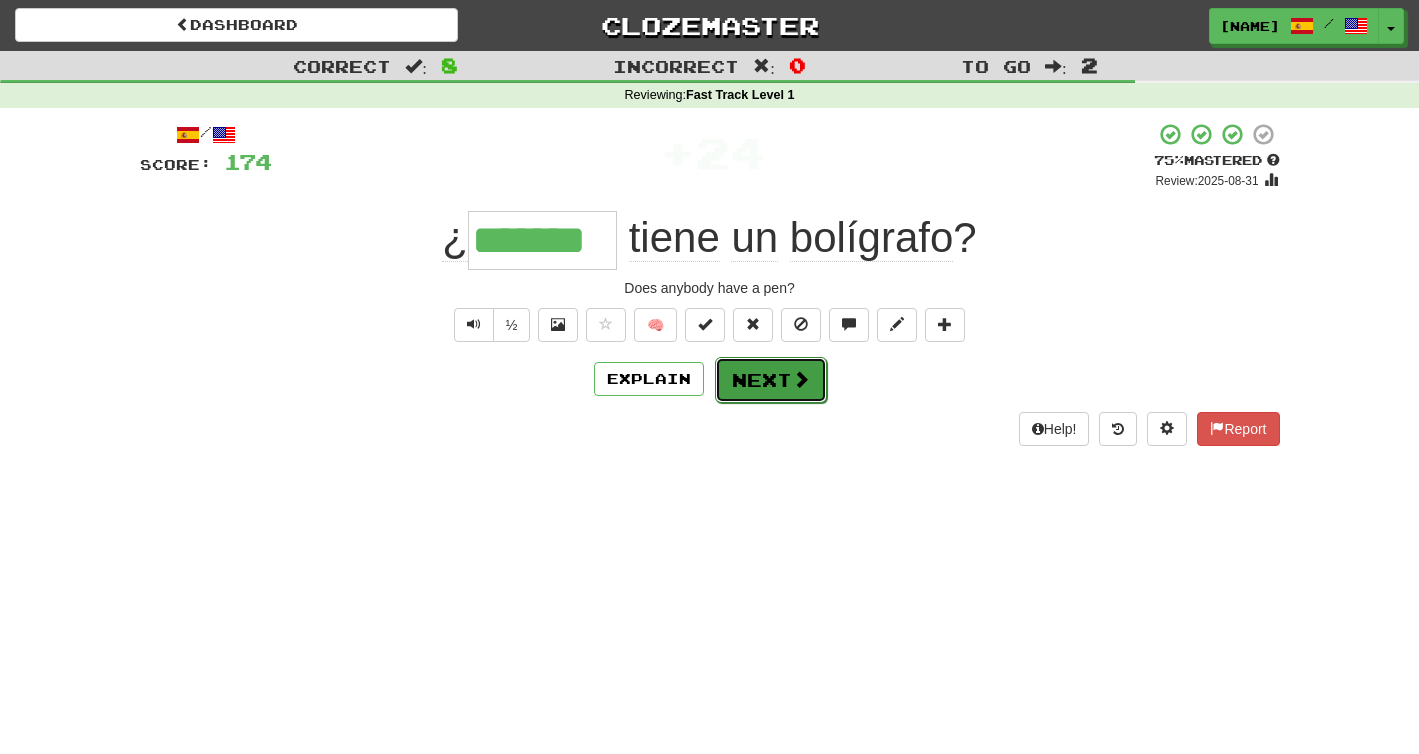 click on "Next" at bounding box center (771, 380) 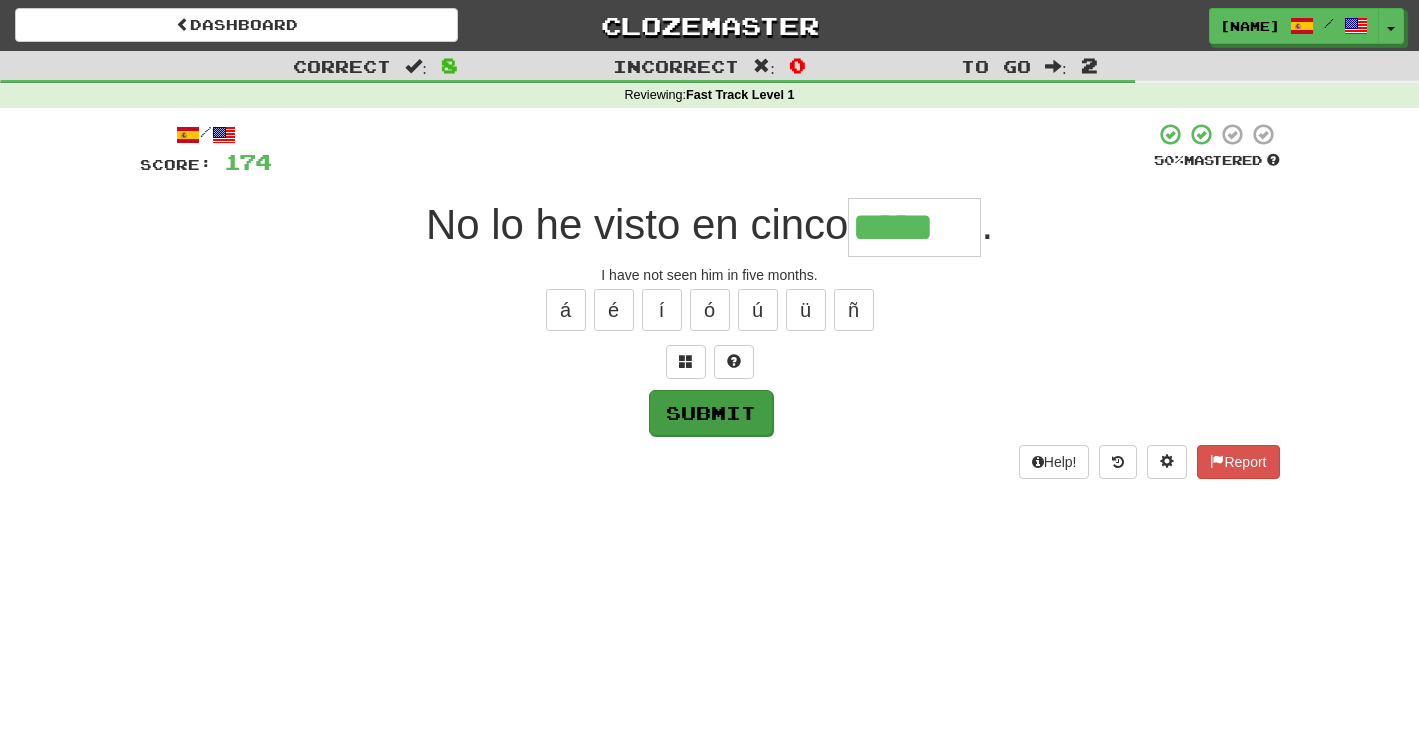 type on "*****" 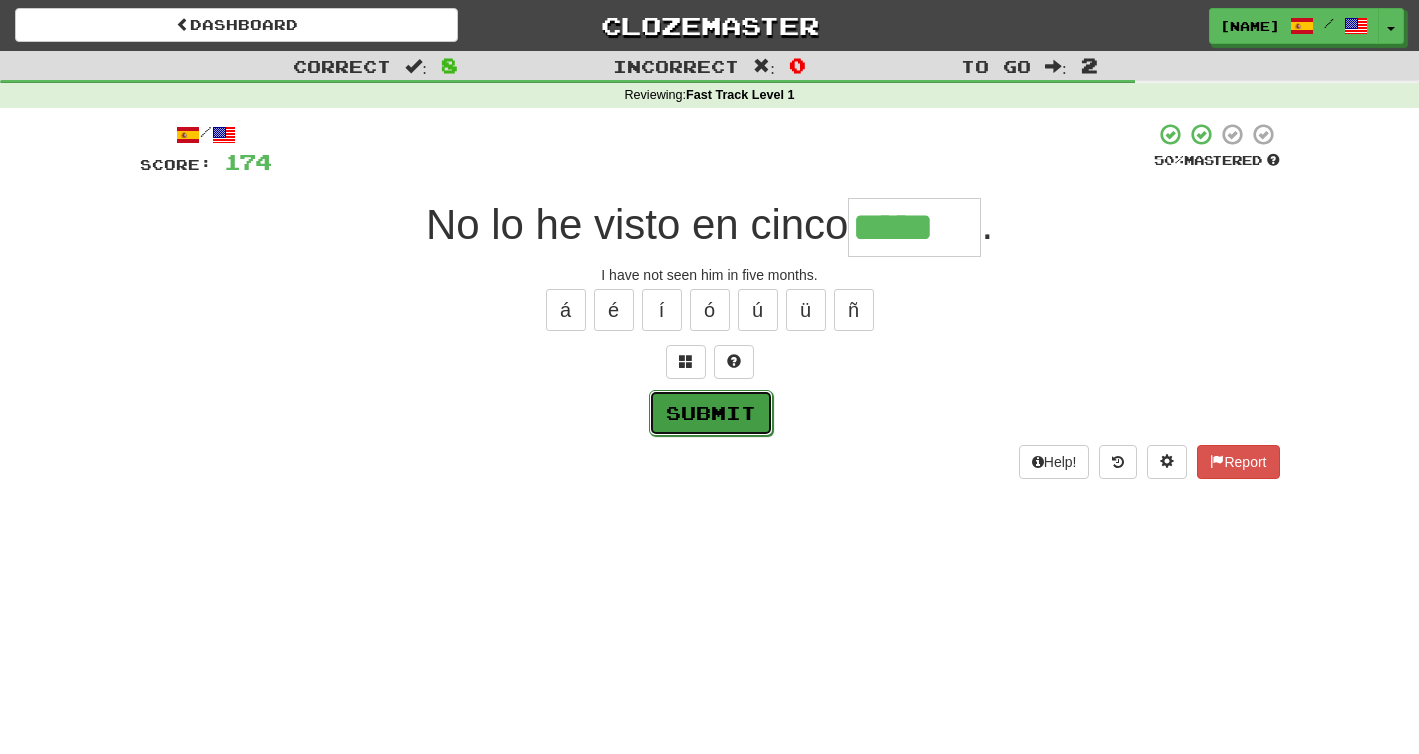 click on "Submit" at bounding box center (711, 413) 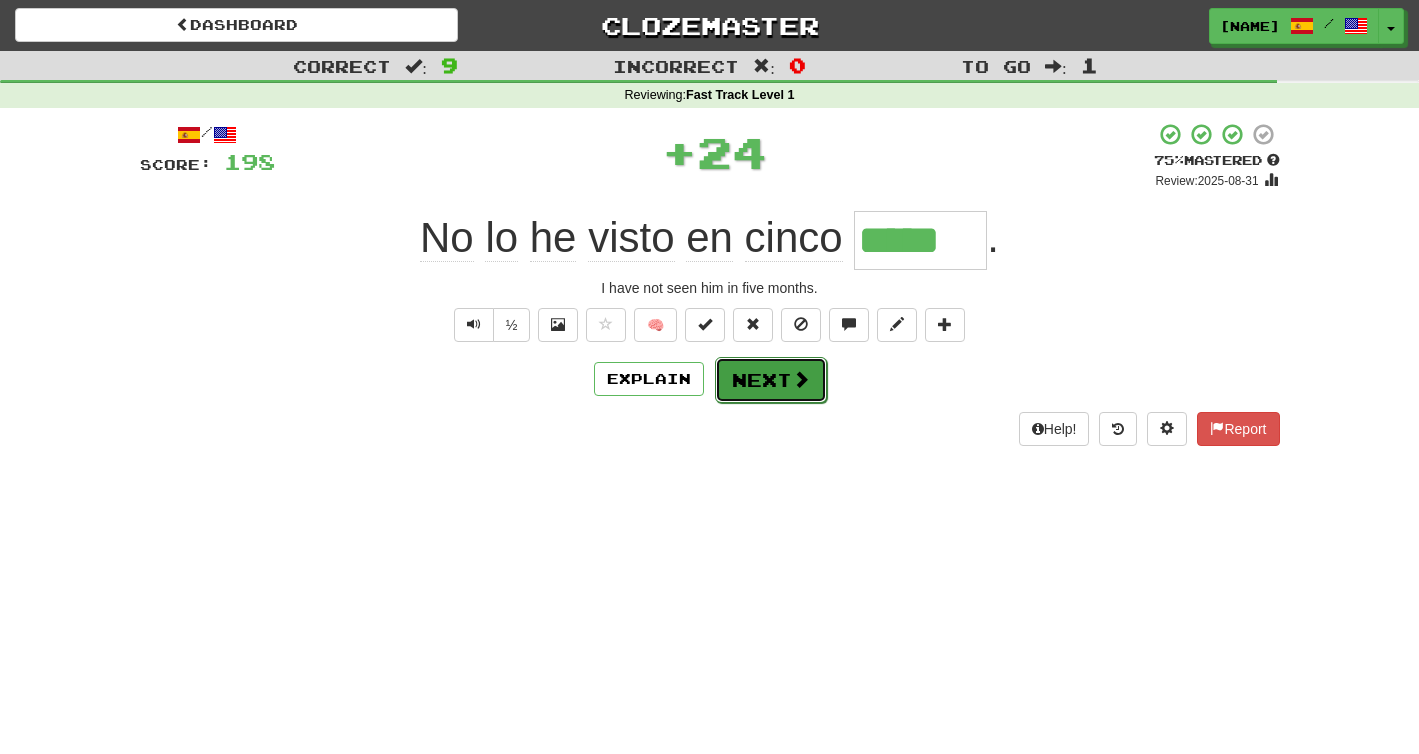 click on "Next" at bounding box center [771, 380] 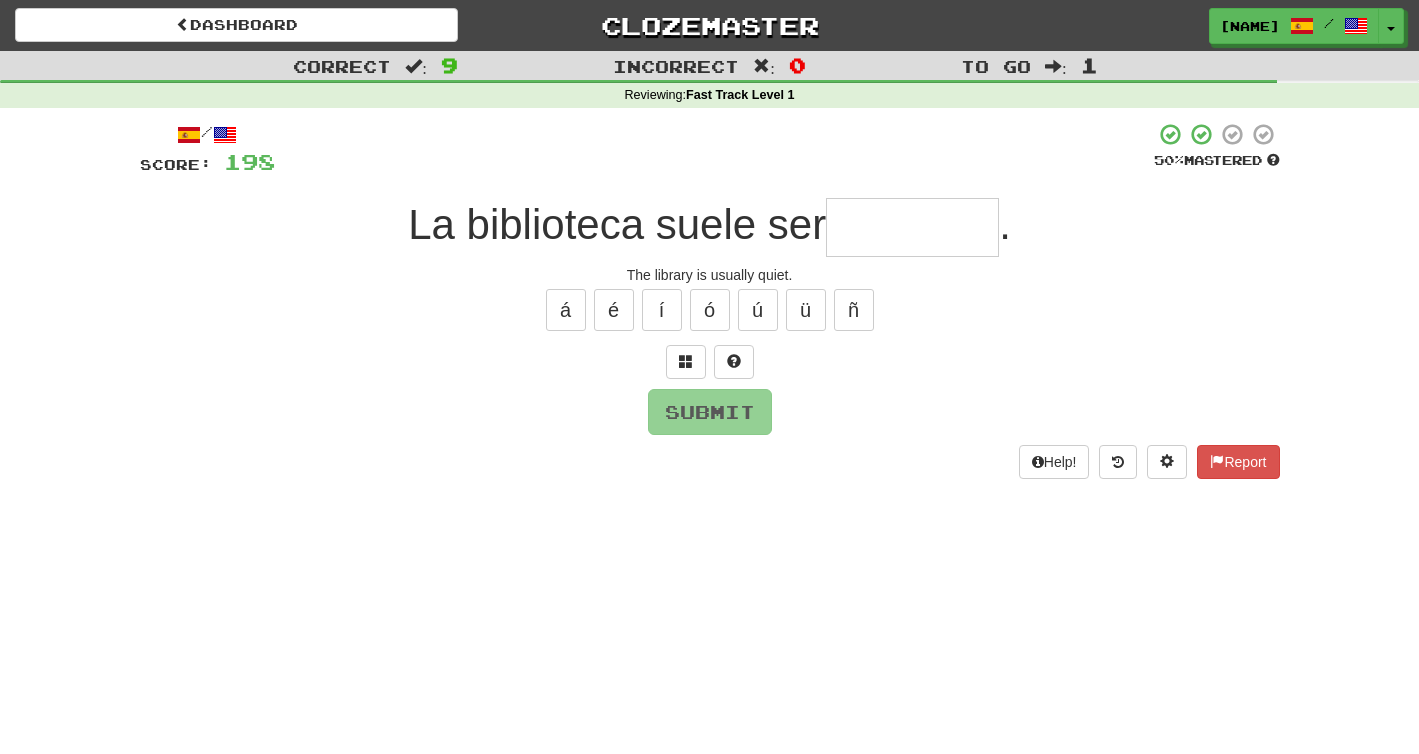type on "*" 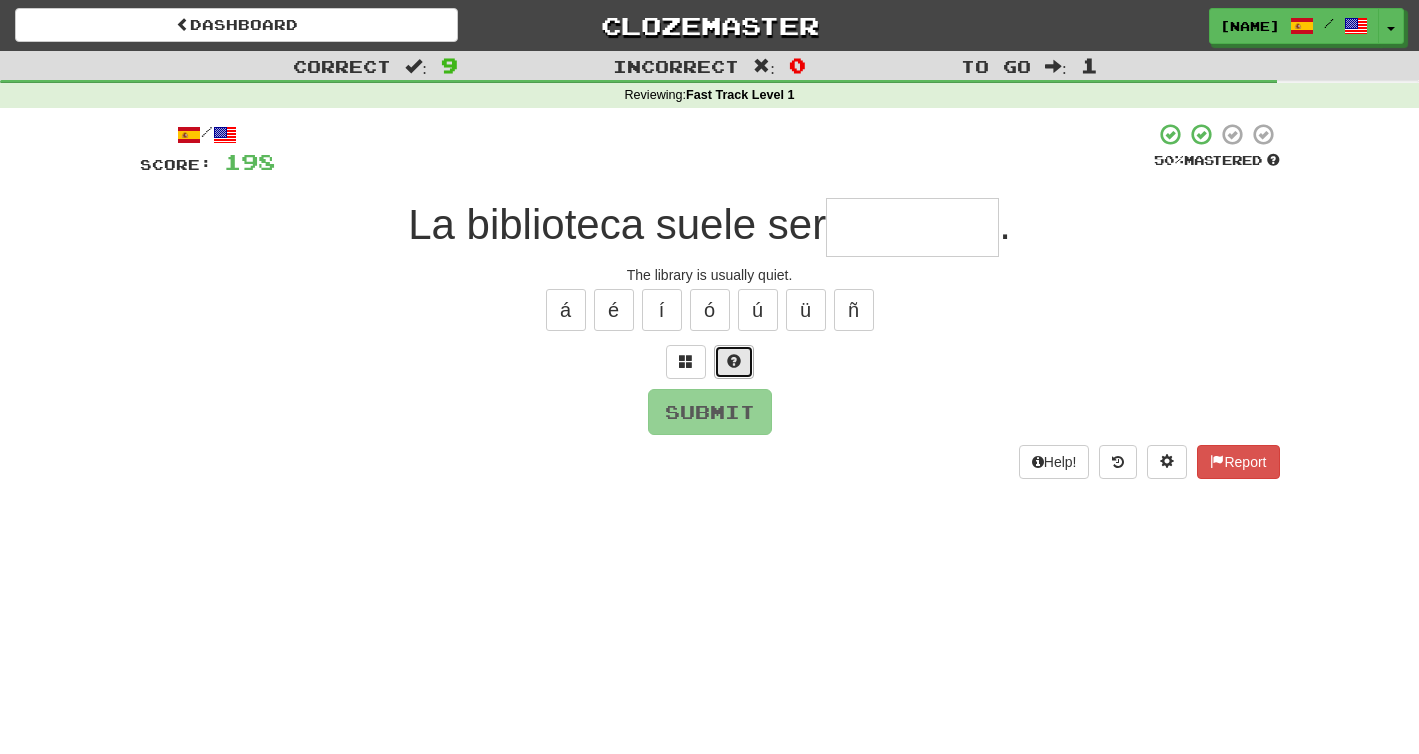 click at bounding box center [734, 361] 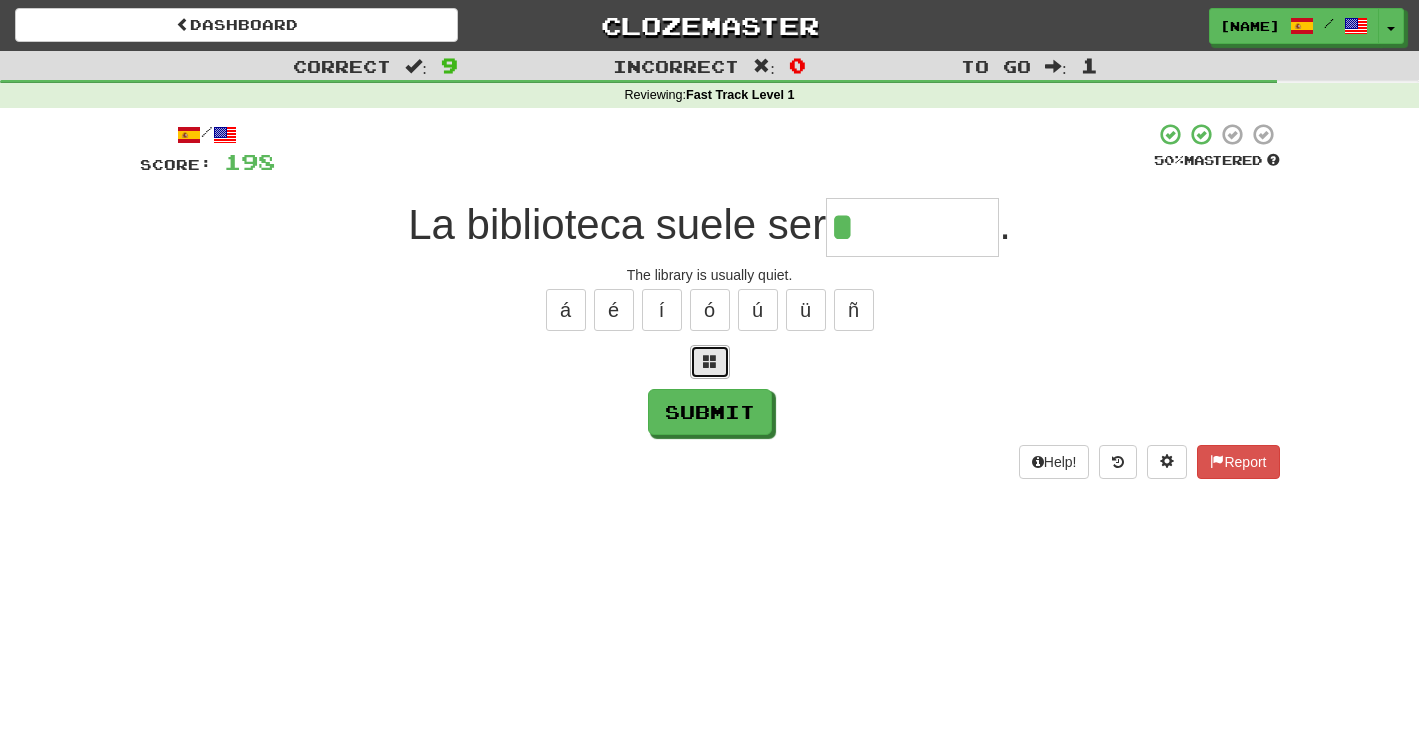 click at bounding box center (710, 362) 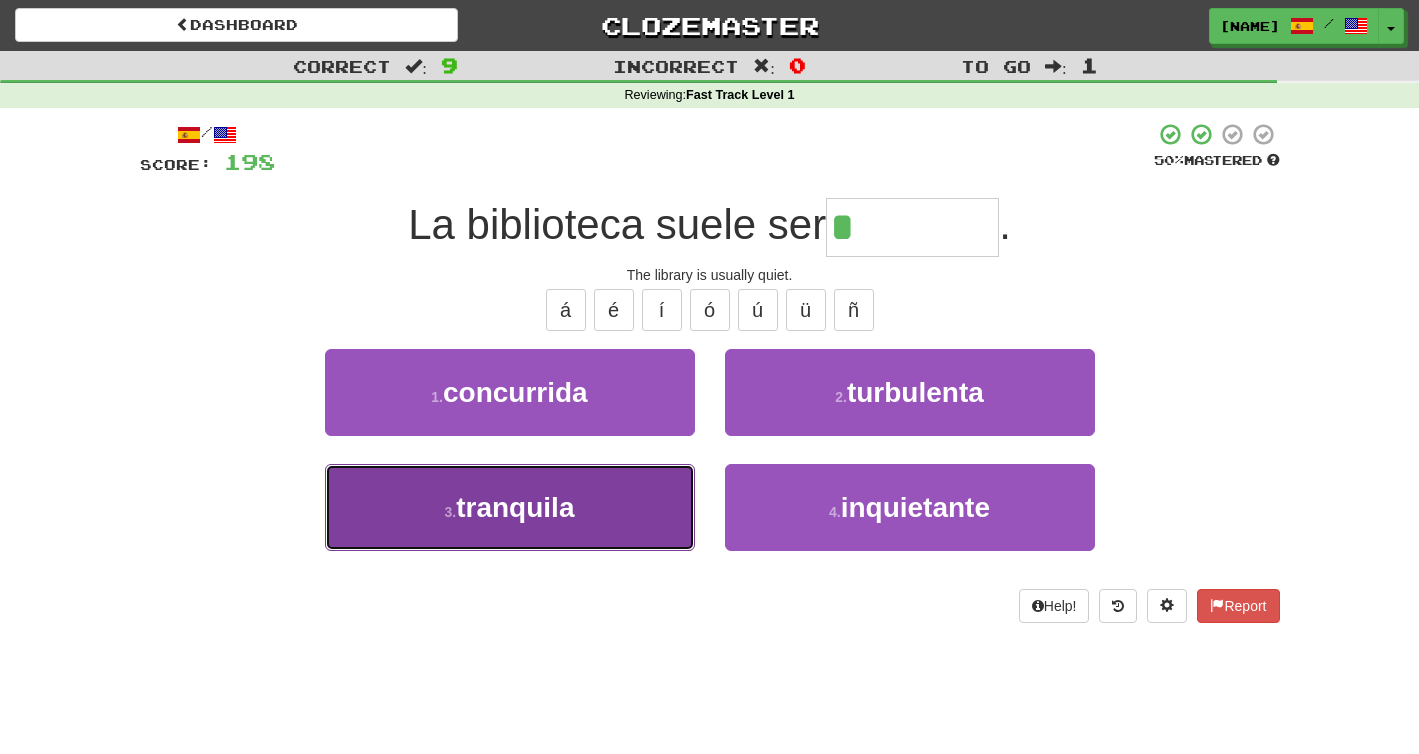 click on "3 .  tranquila" at bounding box center (510, 507) 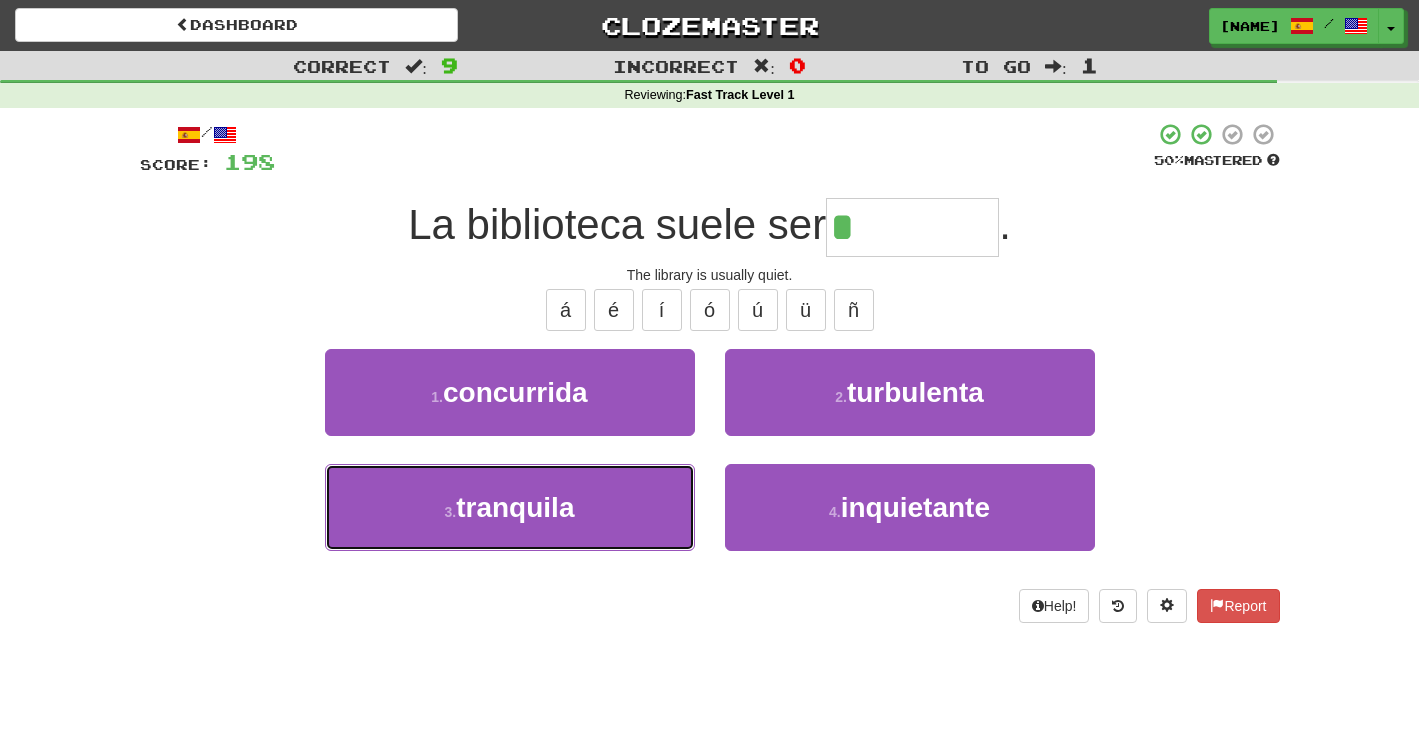 type on "*********" 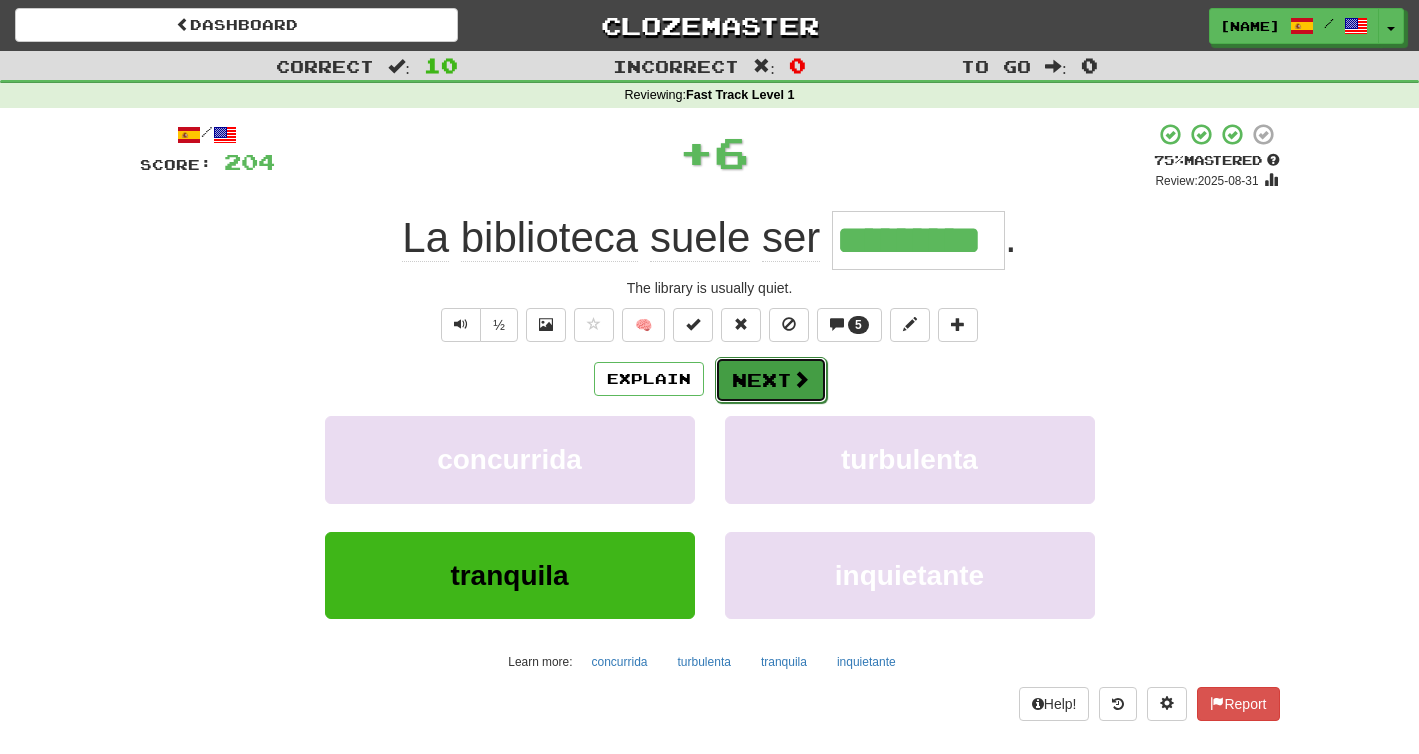 click on "Next" at bounding box center [771, 380] 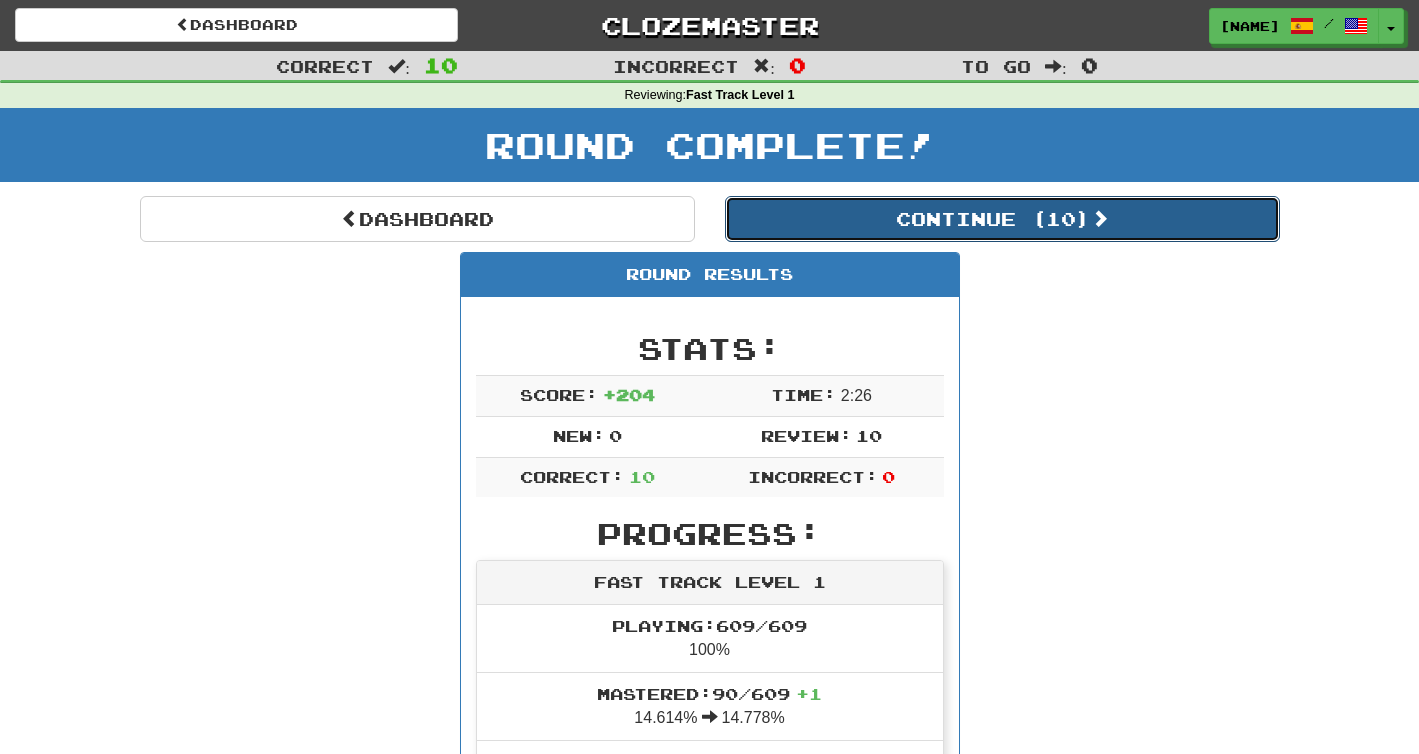 click on "Continue ( 10 )" at bounding box center [1002, 219] 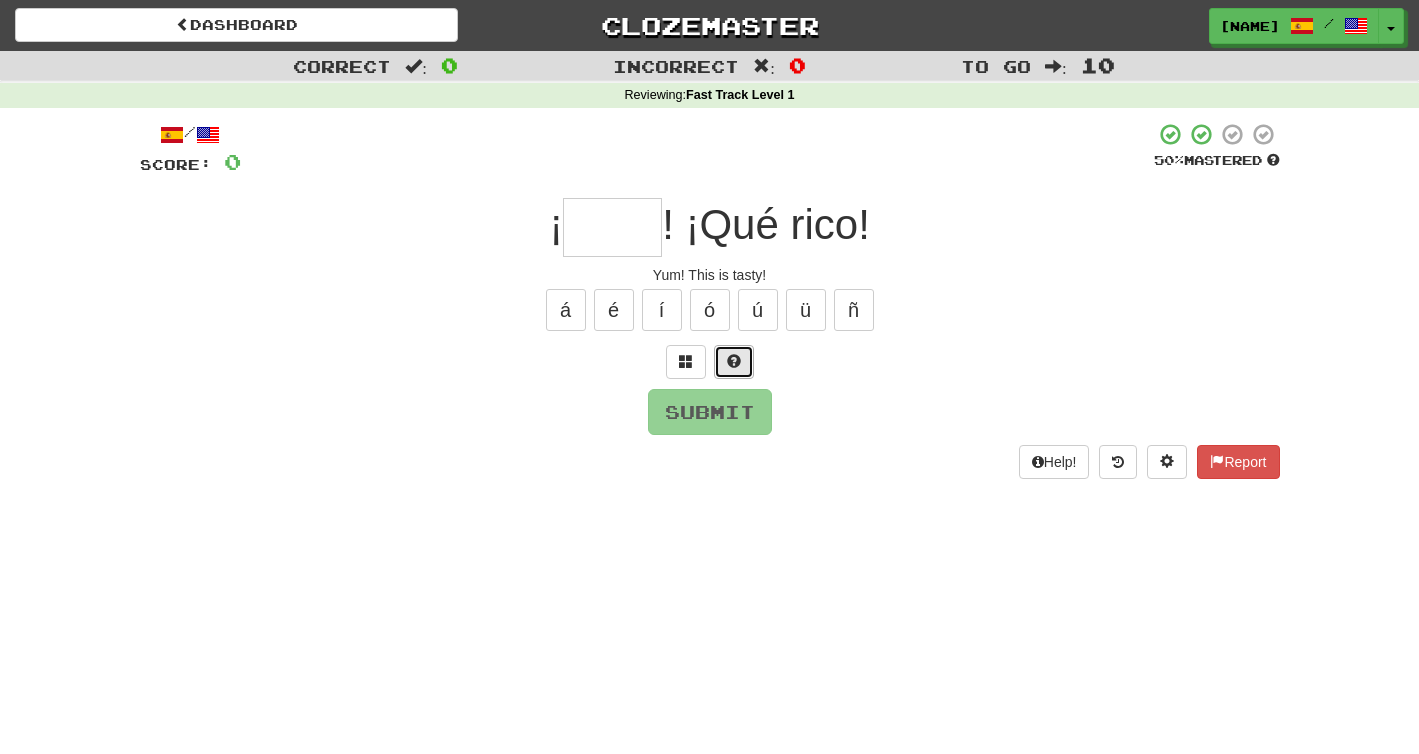 click at bounding box center (734, 362) 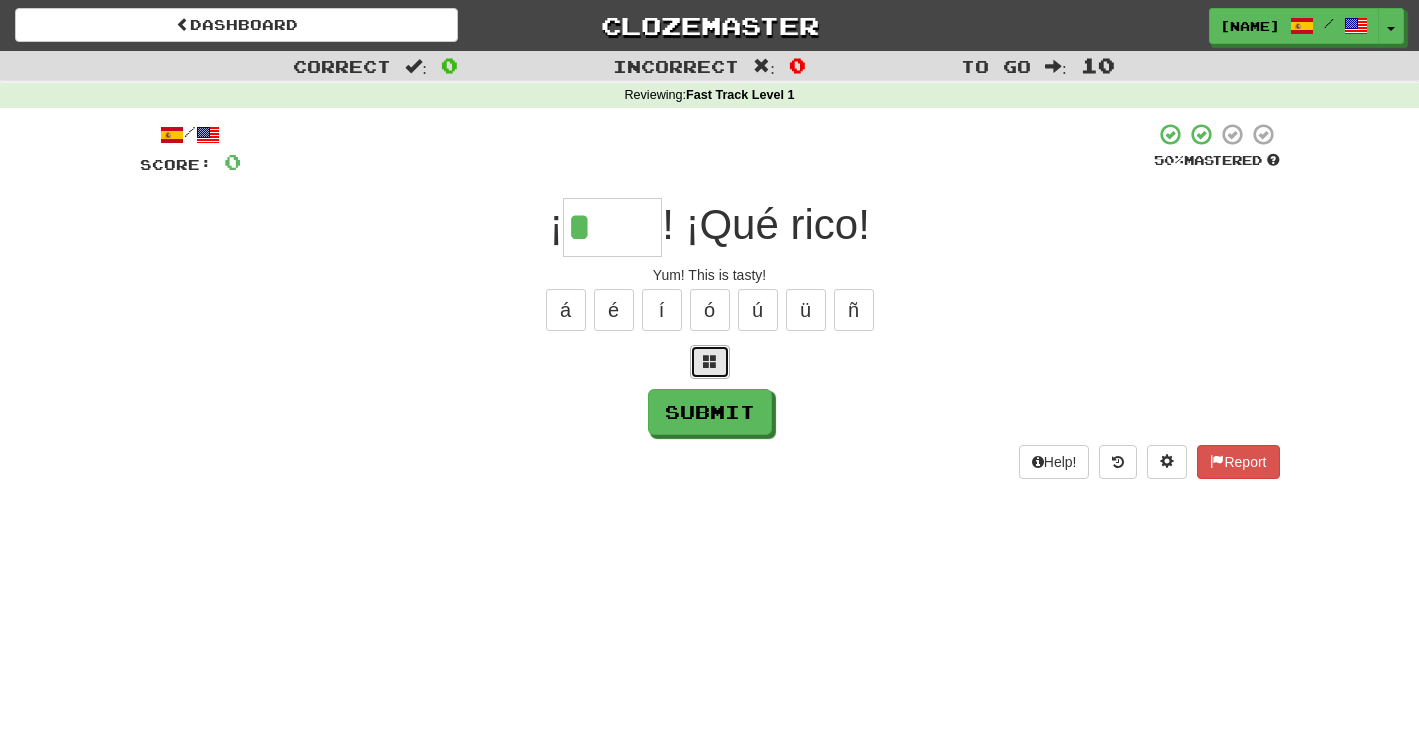 click at bounding box center [710, 361] 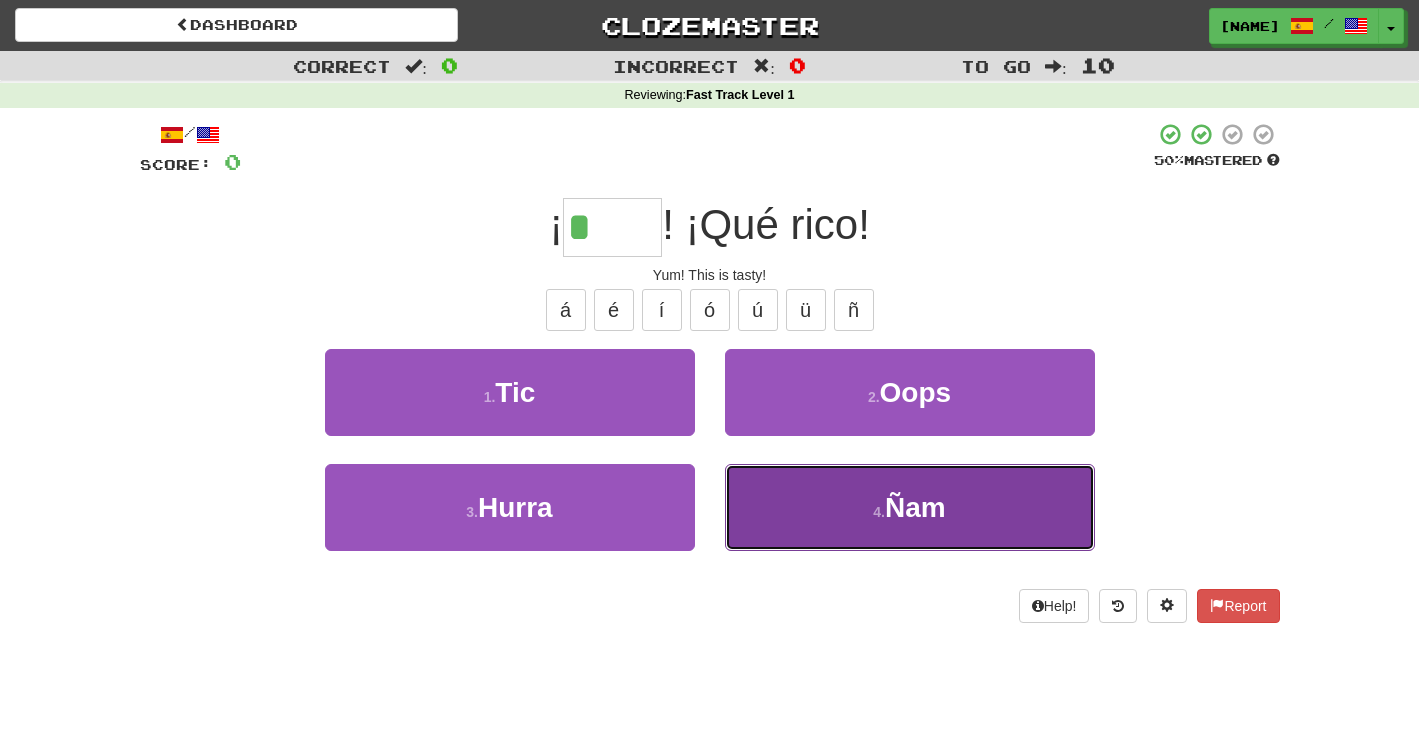 click on "Ñam" at bounding box center (915, 507) 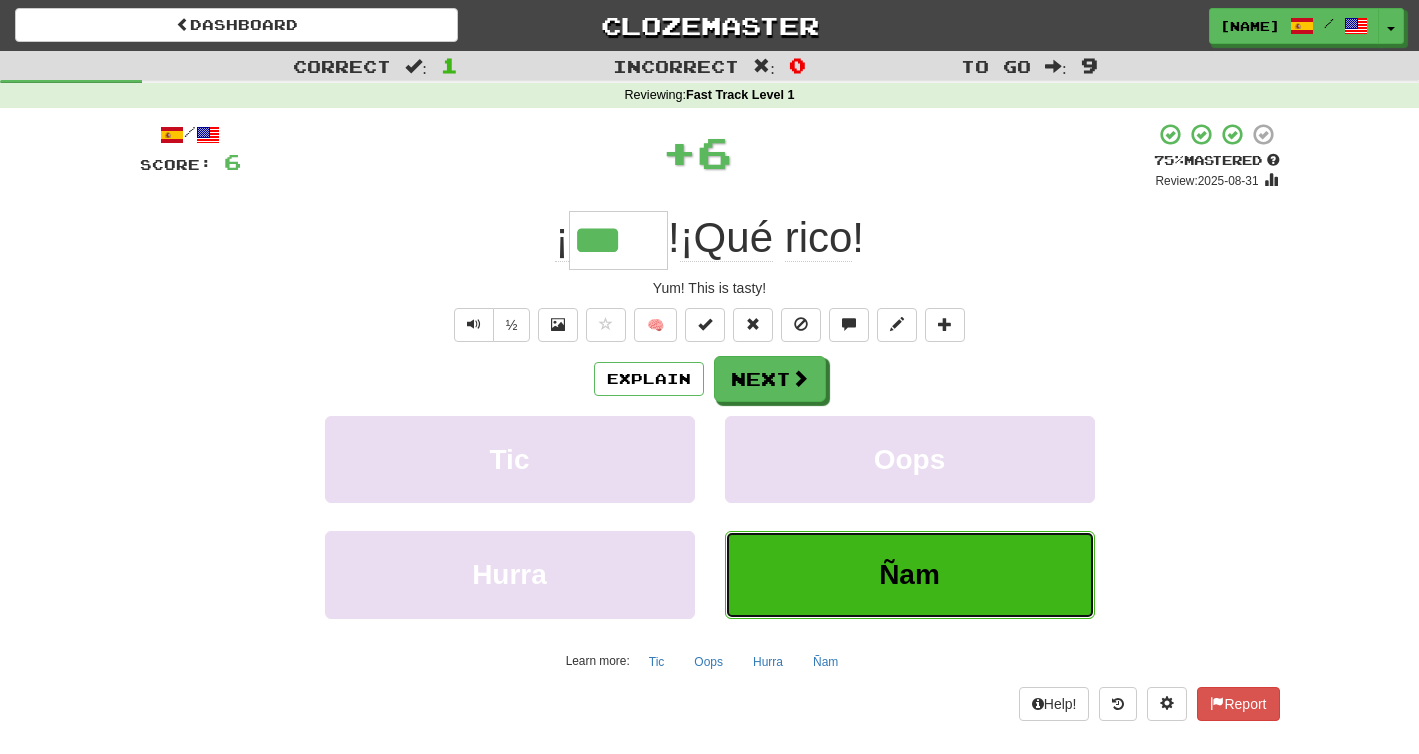 type 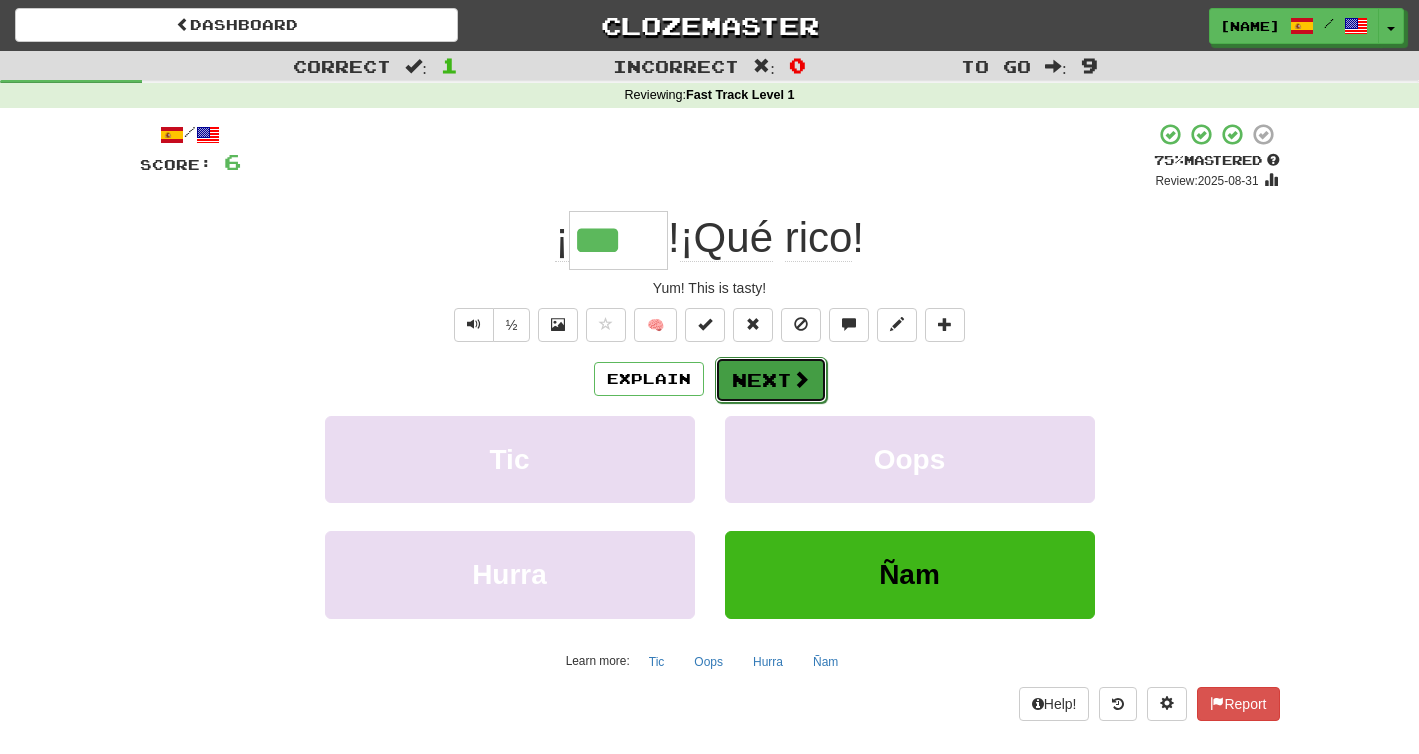click on "Next" at bounding box center (771, 380) 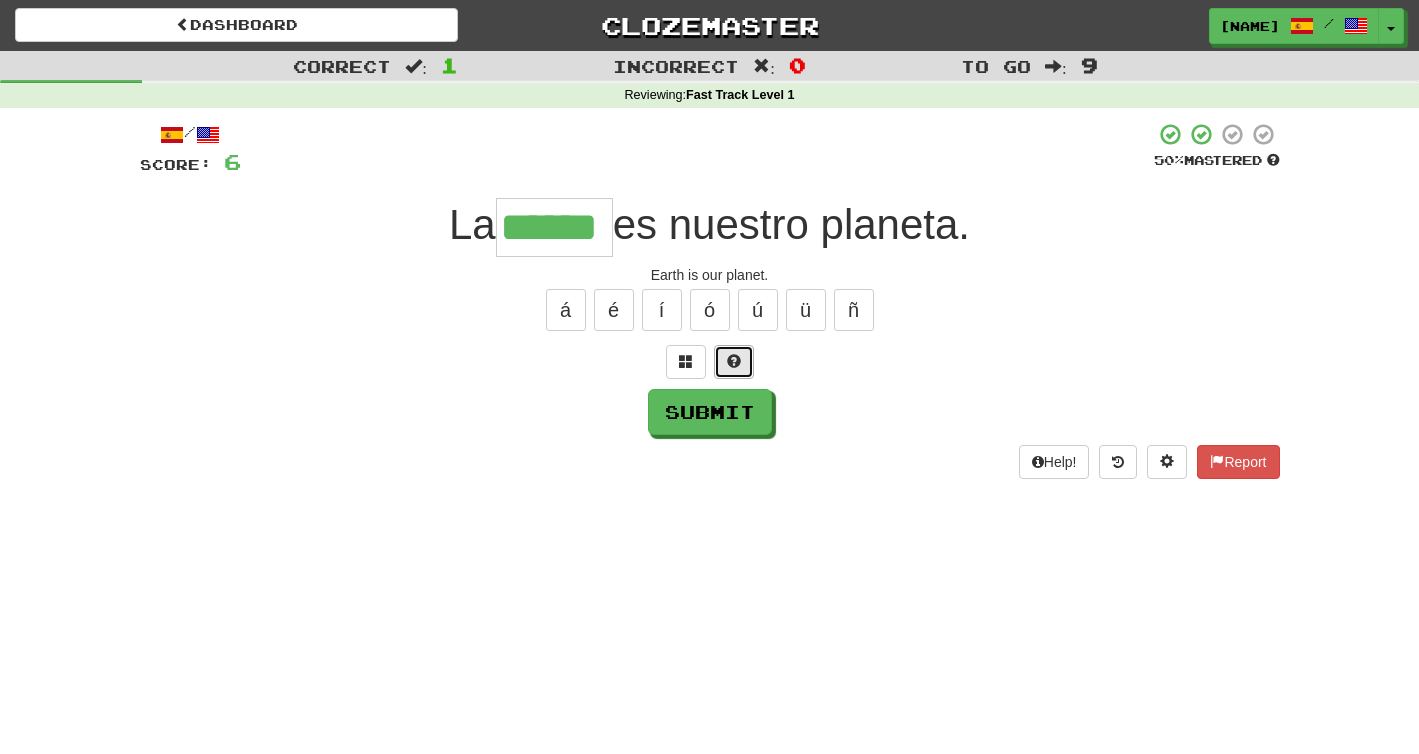 click at bounding box center (734, 361) 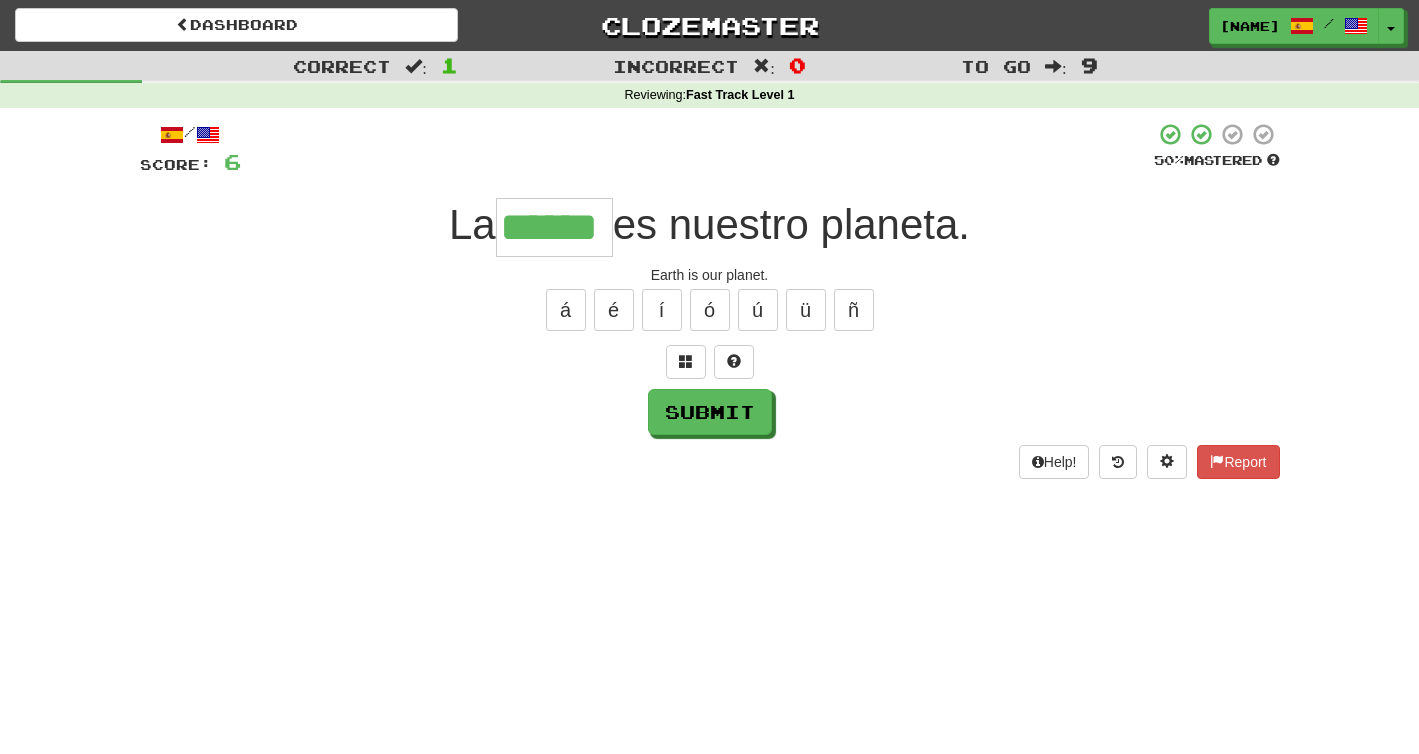 type on "******" 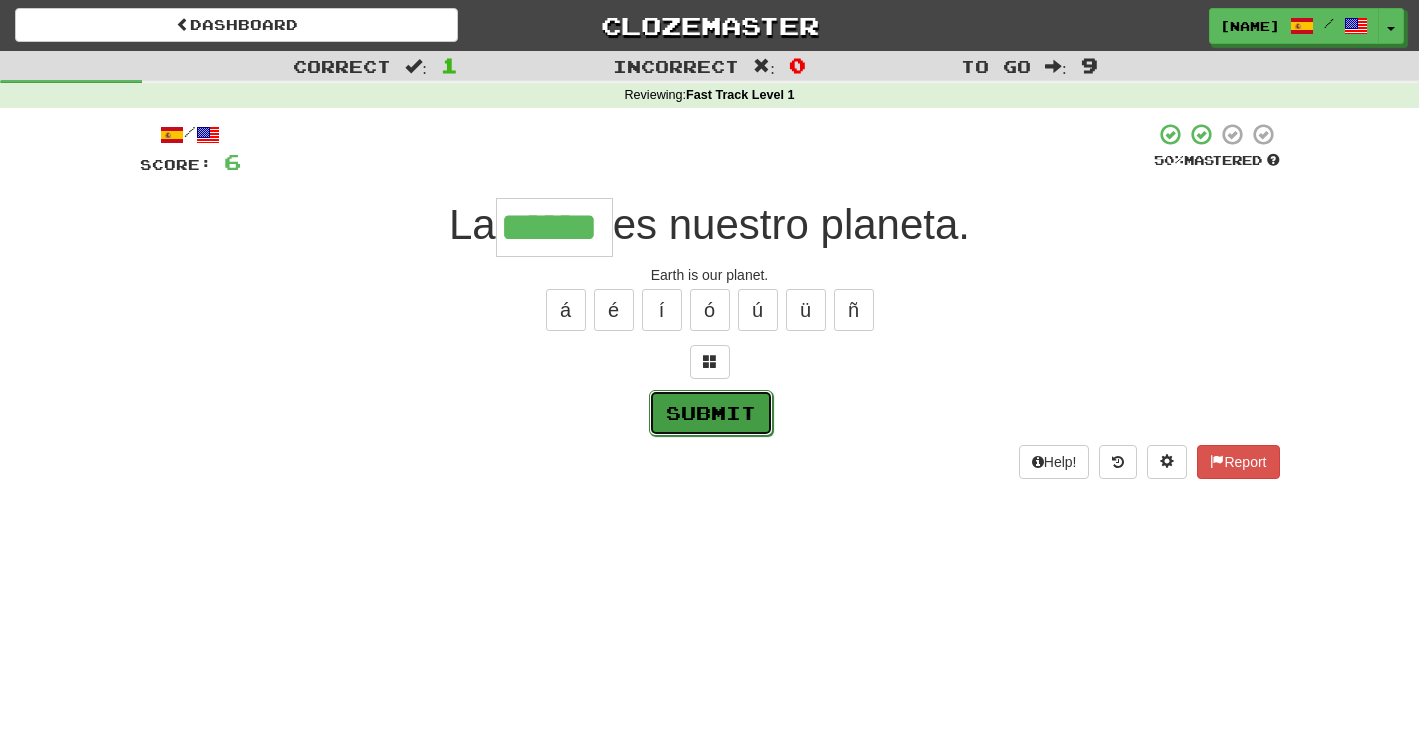 click on "Submit" at bounding box center (711, 413) 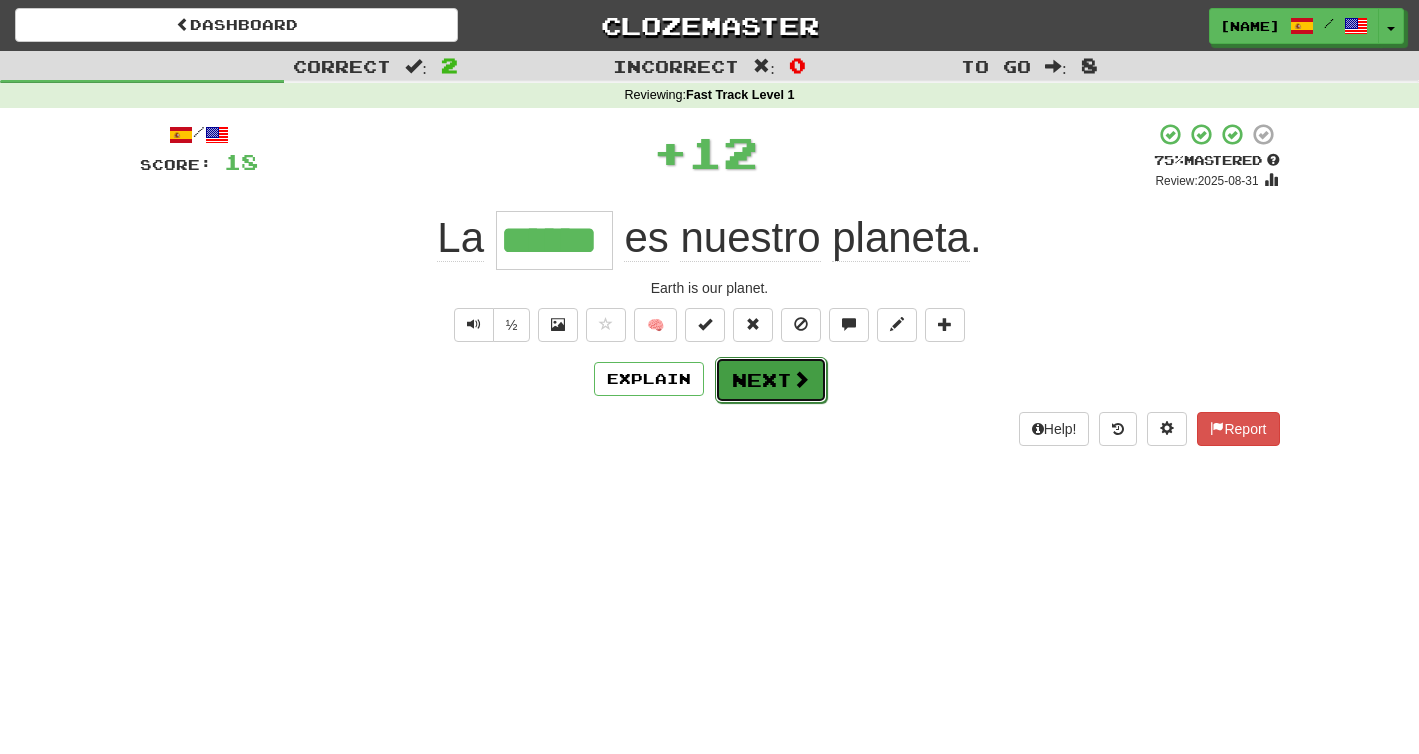 click on "Next" at bounding box center (771, 380) 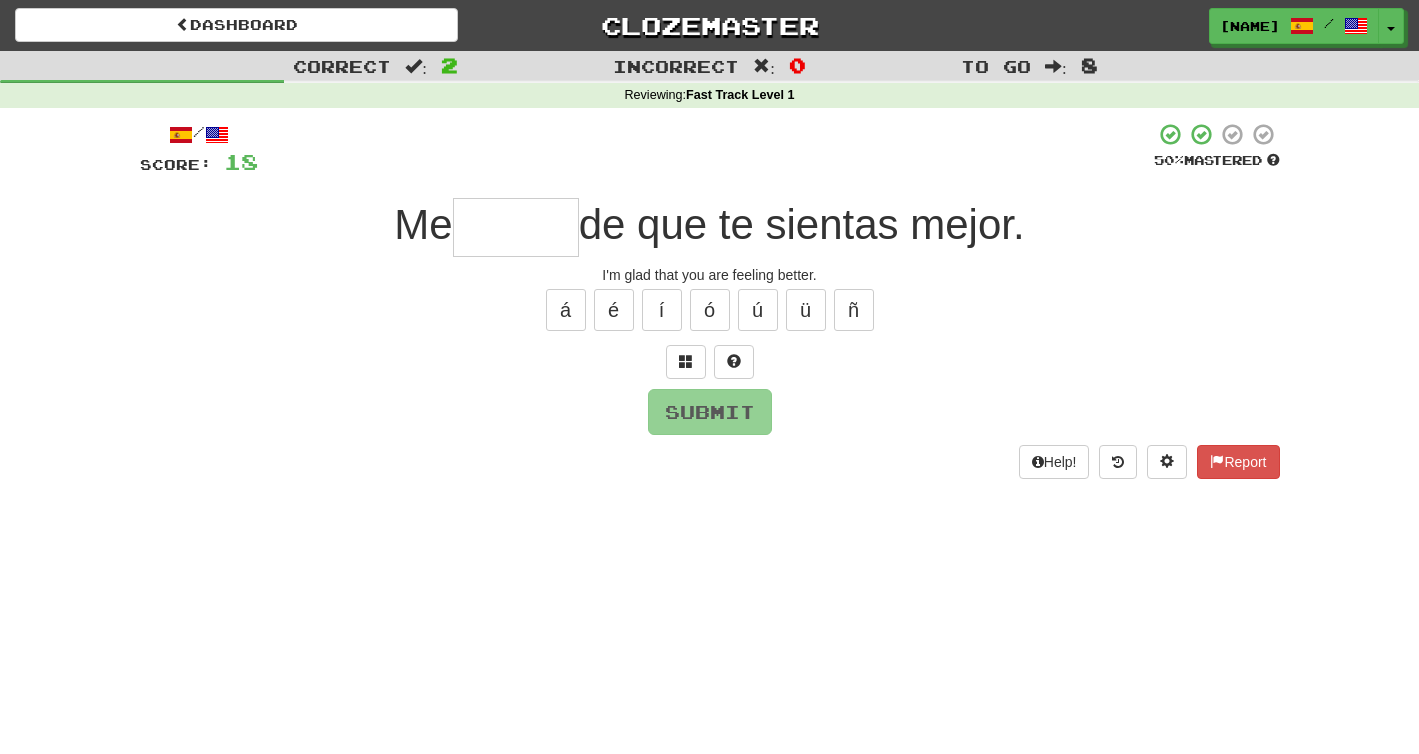 type on "*" 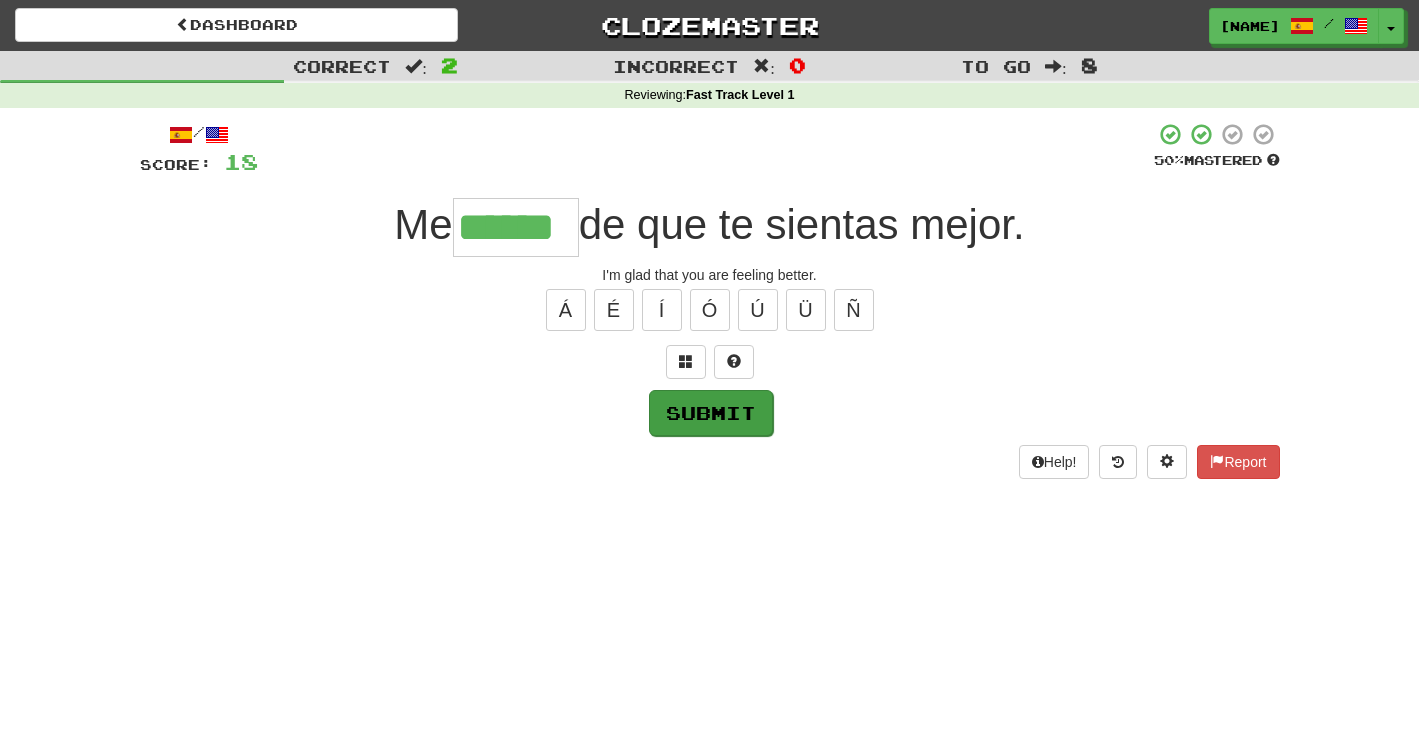 type on "******" 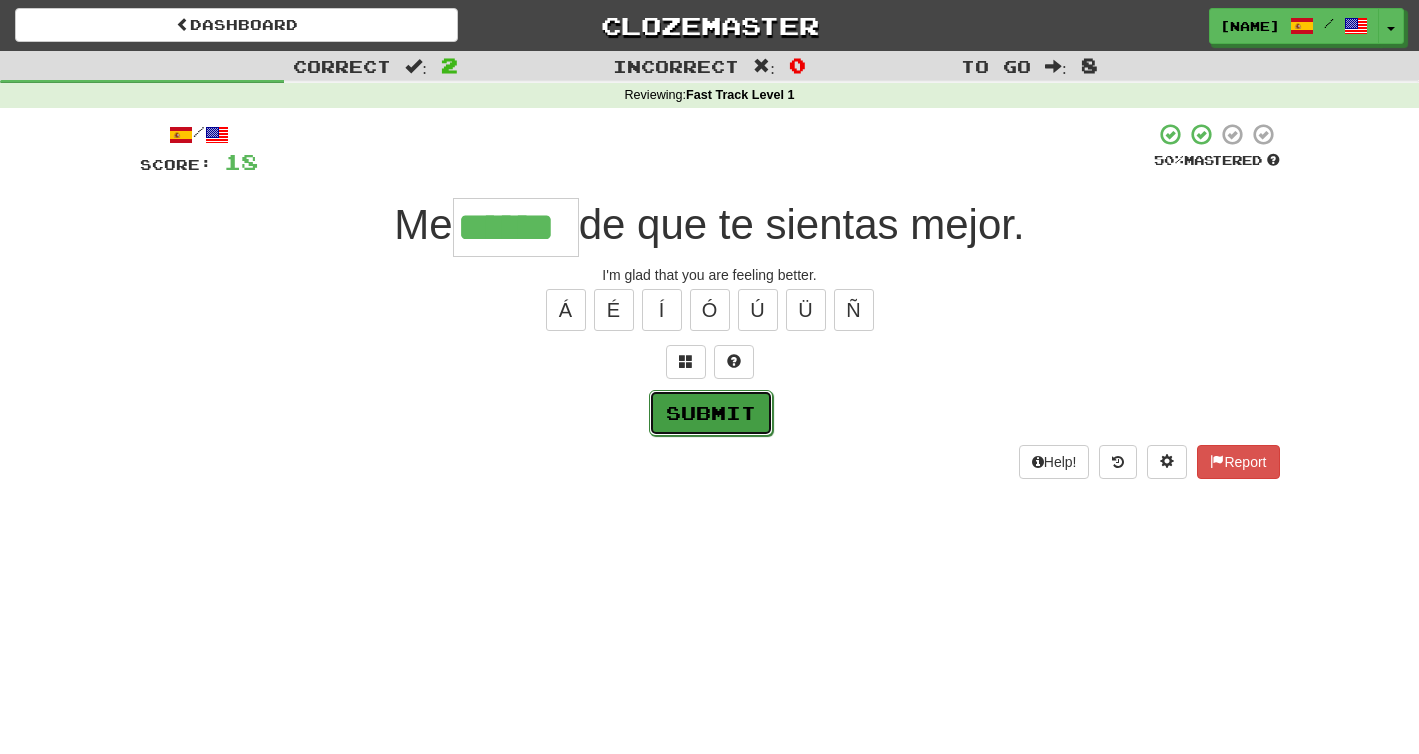 click on "Submit" at bounding box center [711, 413] 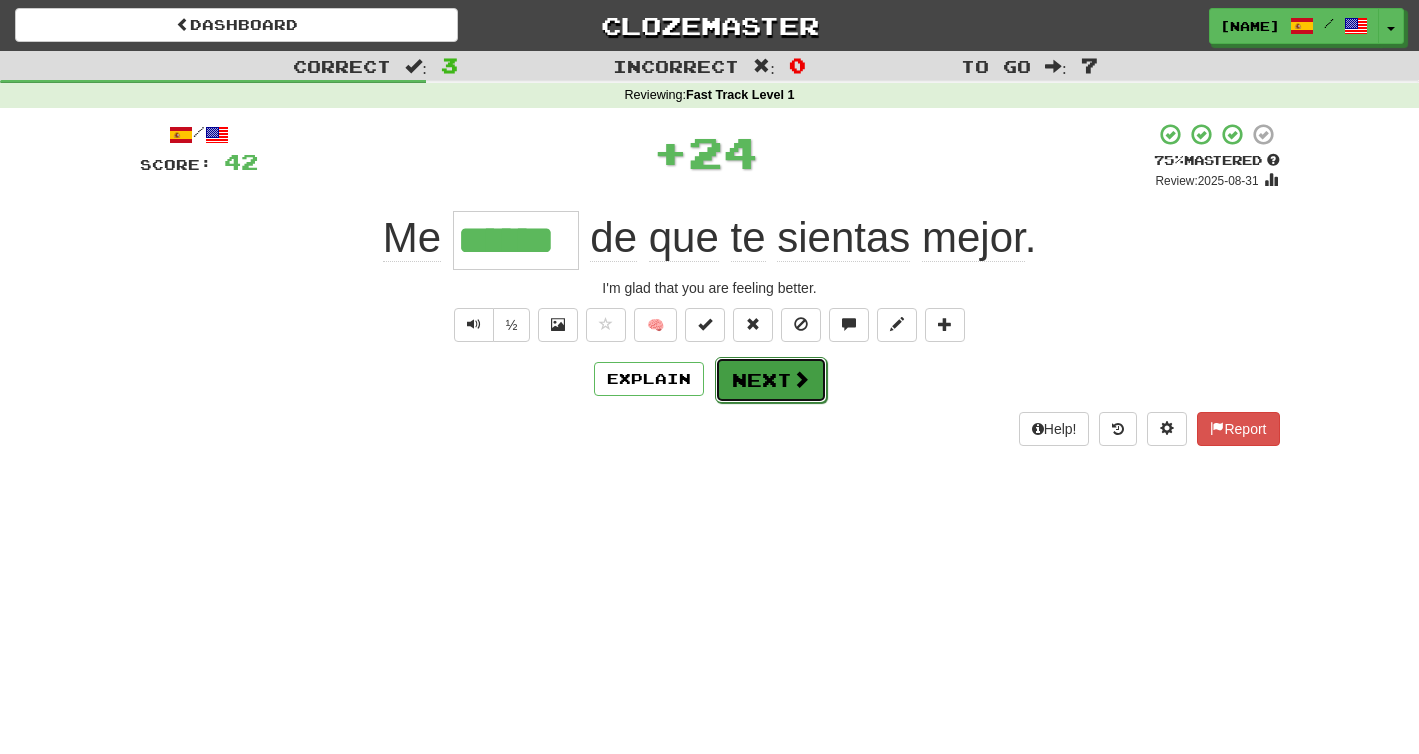 click at bounding box center [801, 379] 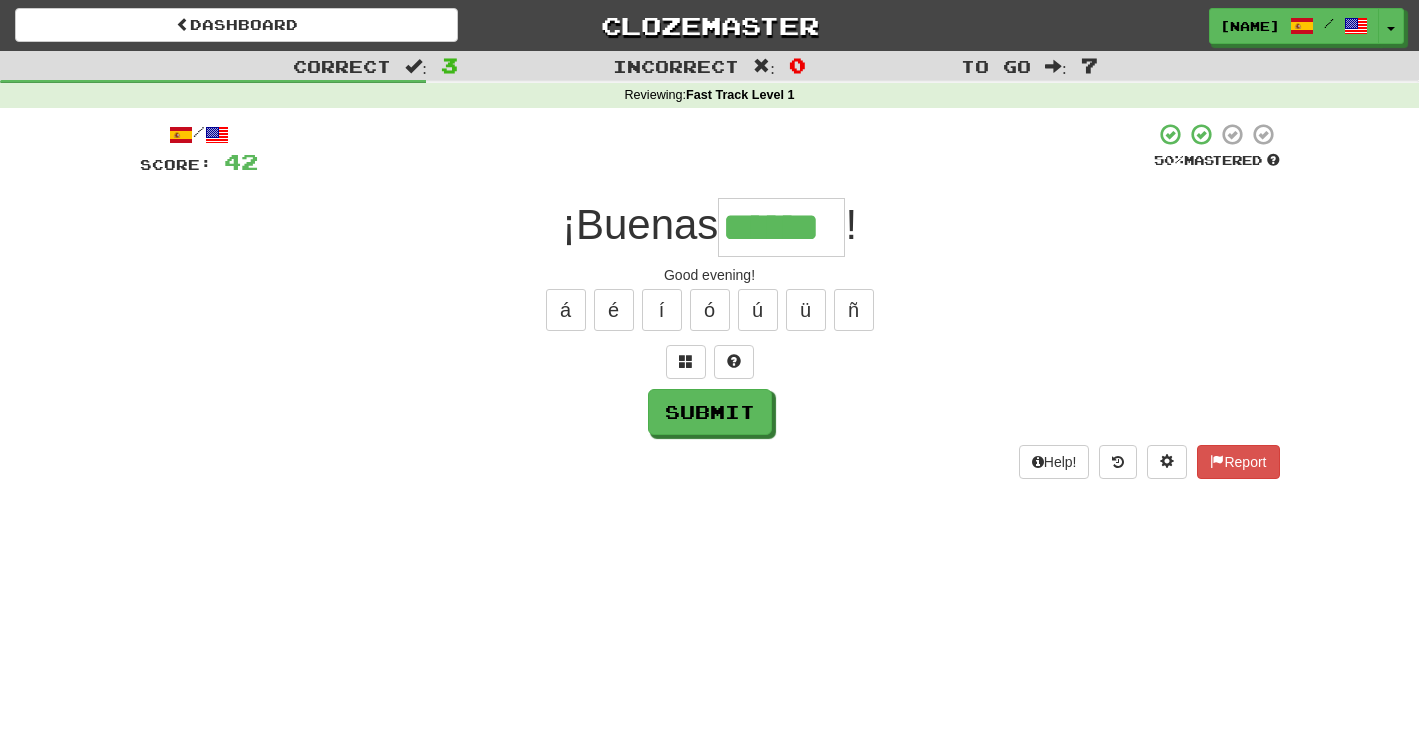 scroll, scrollTop: 0, scrollLeft: 18, axis: horizontal 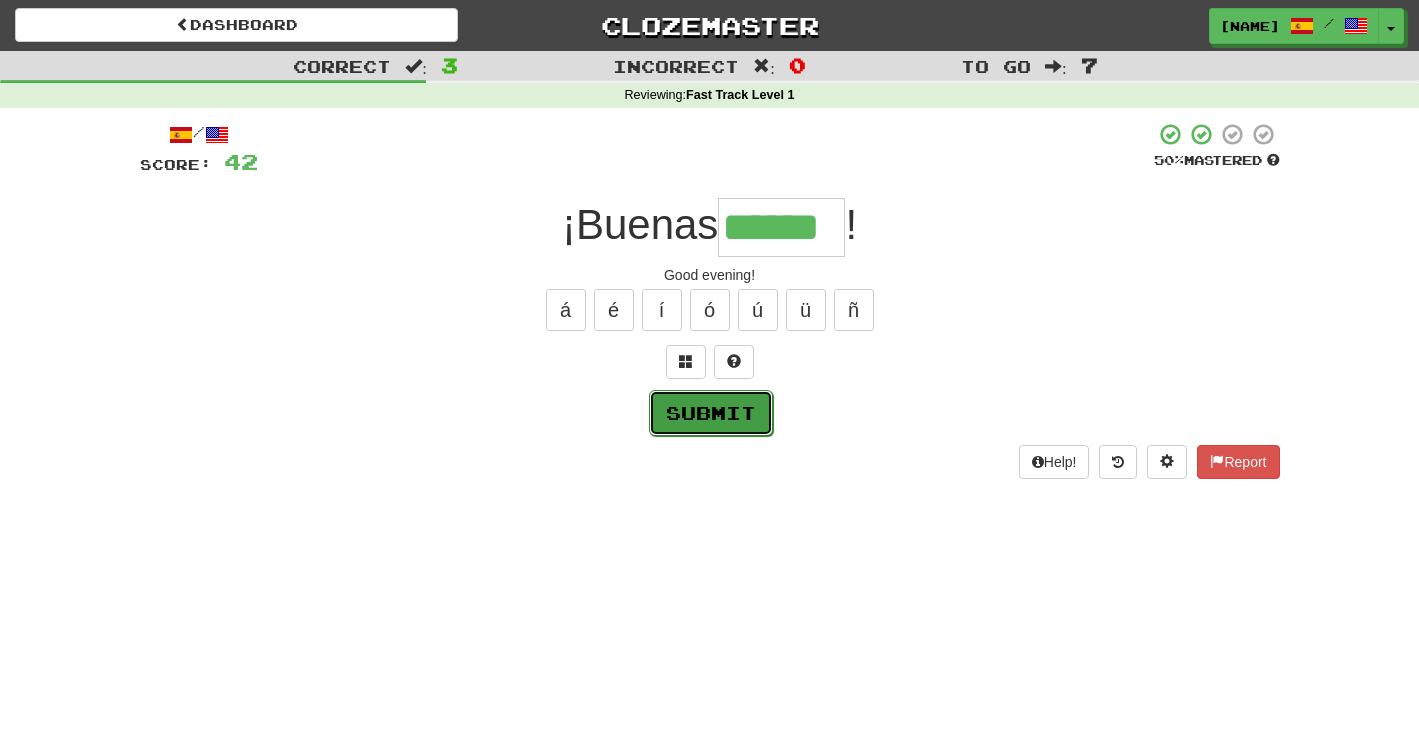 click on "Submit" at bounding box center [711, 413] 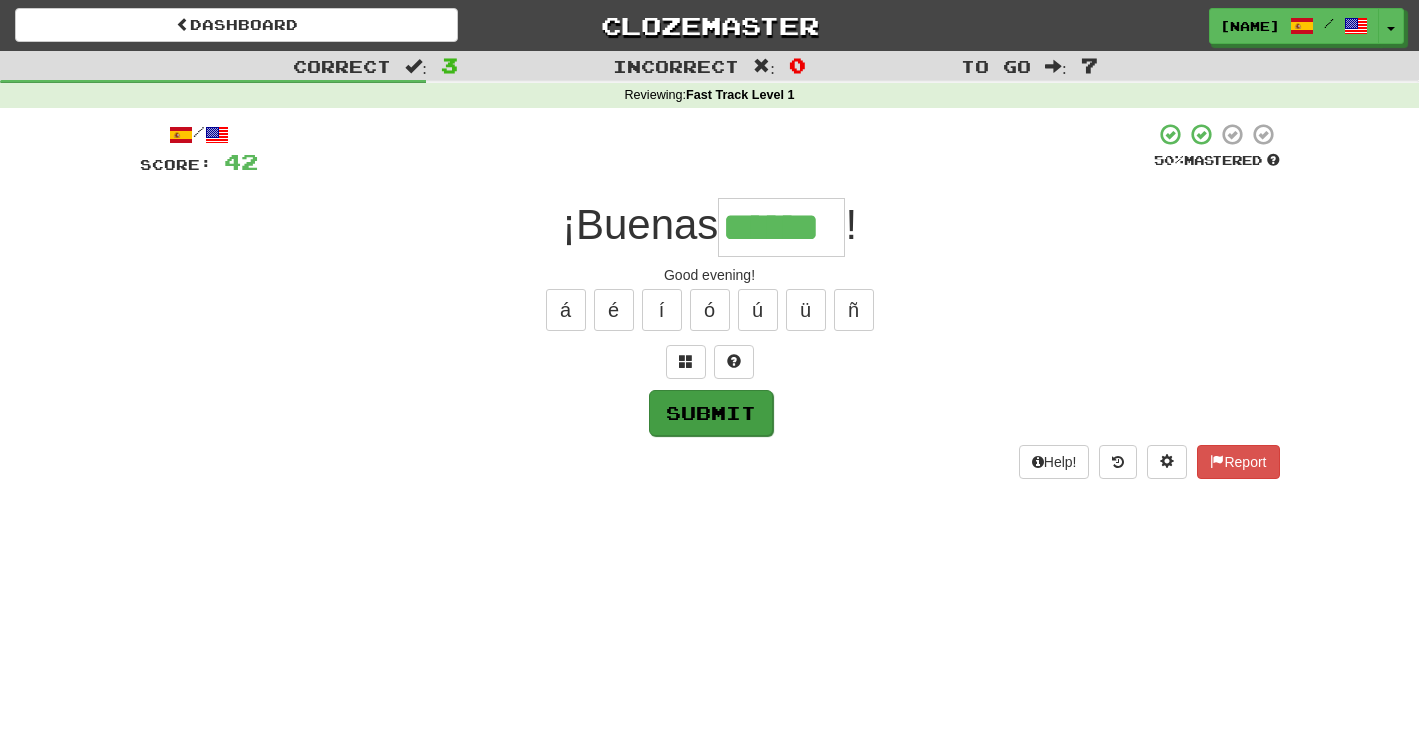 type on "******" 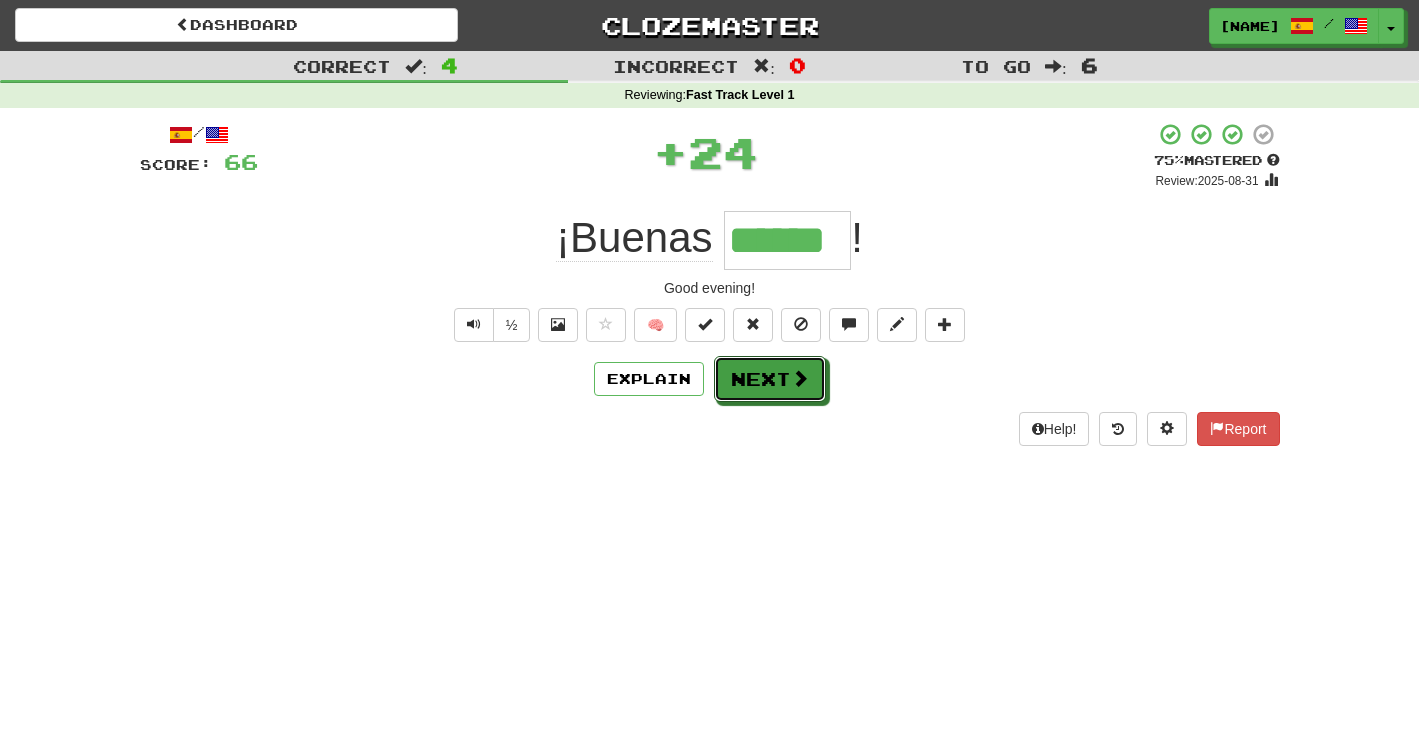 click on "Next" at bounding box center [770, 379] 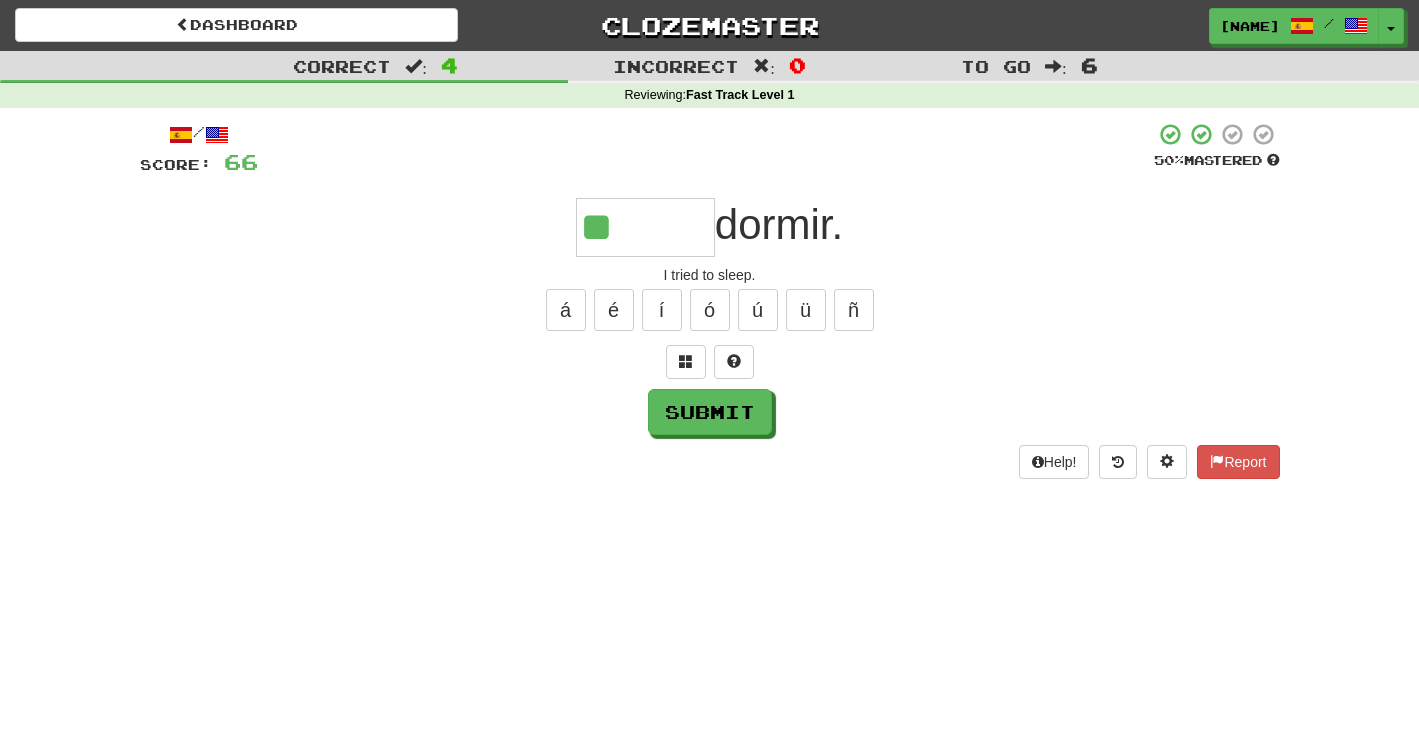 type on "*" 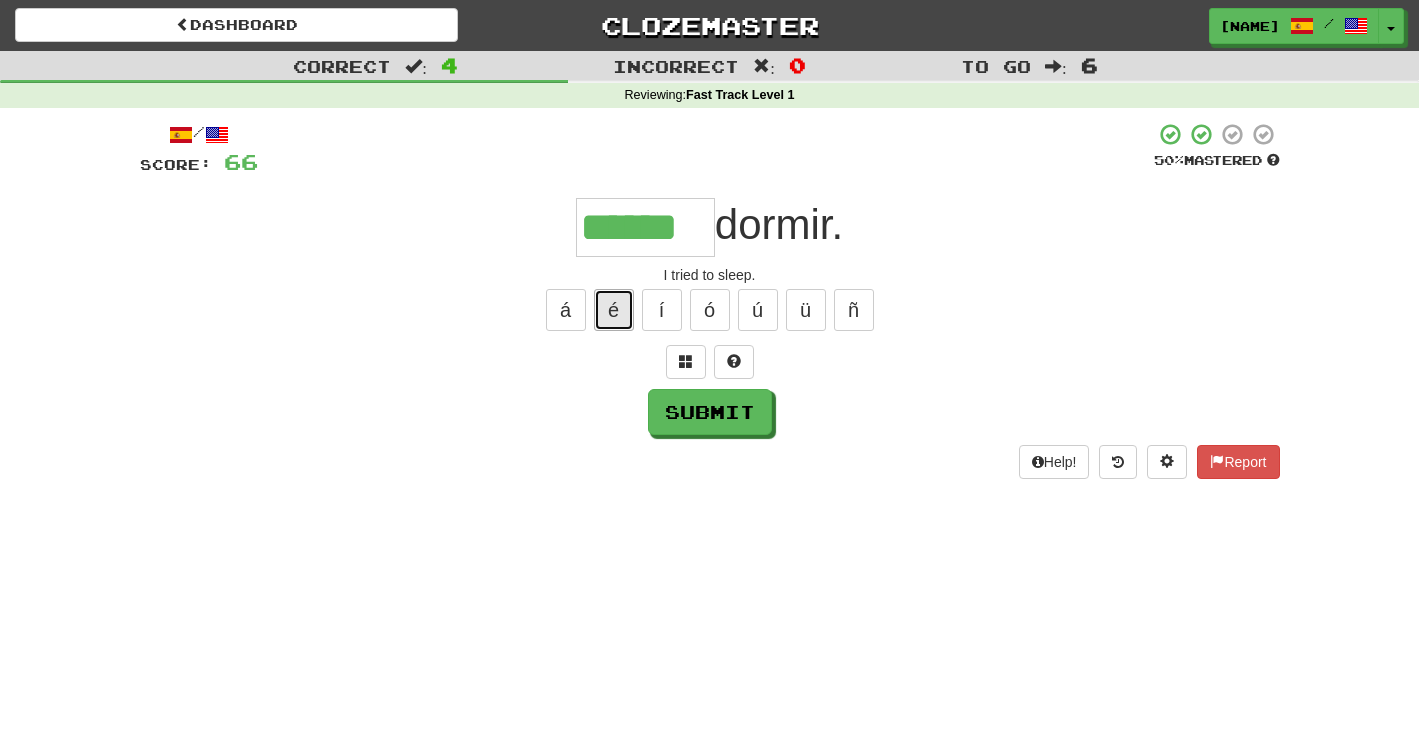 click on "é" at bounding box center (614, 310) 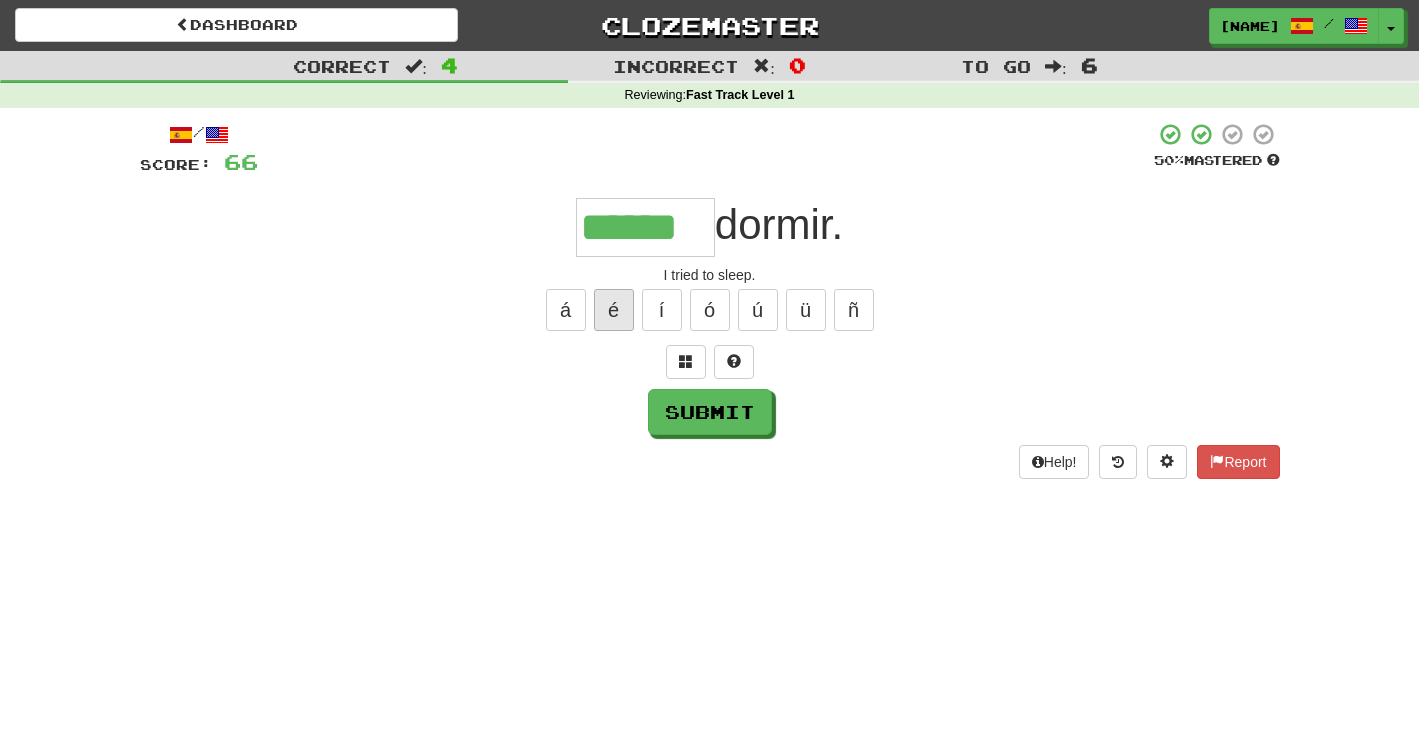 type on "*******" 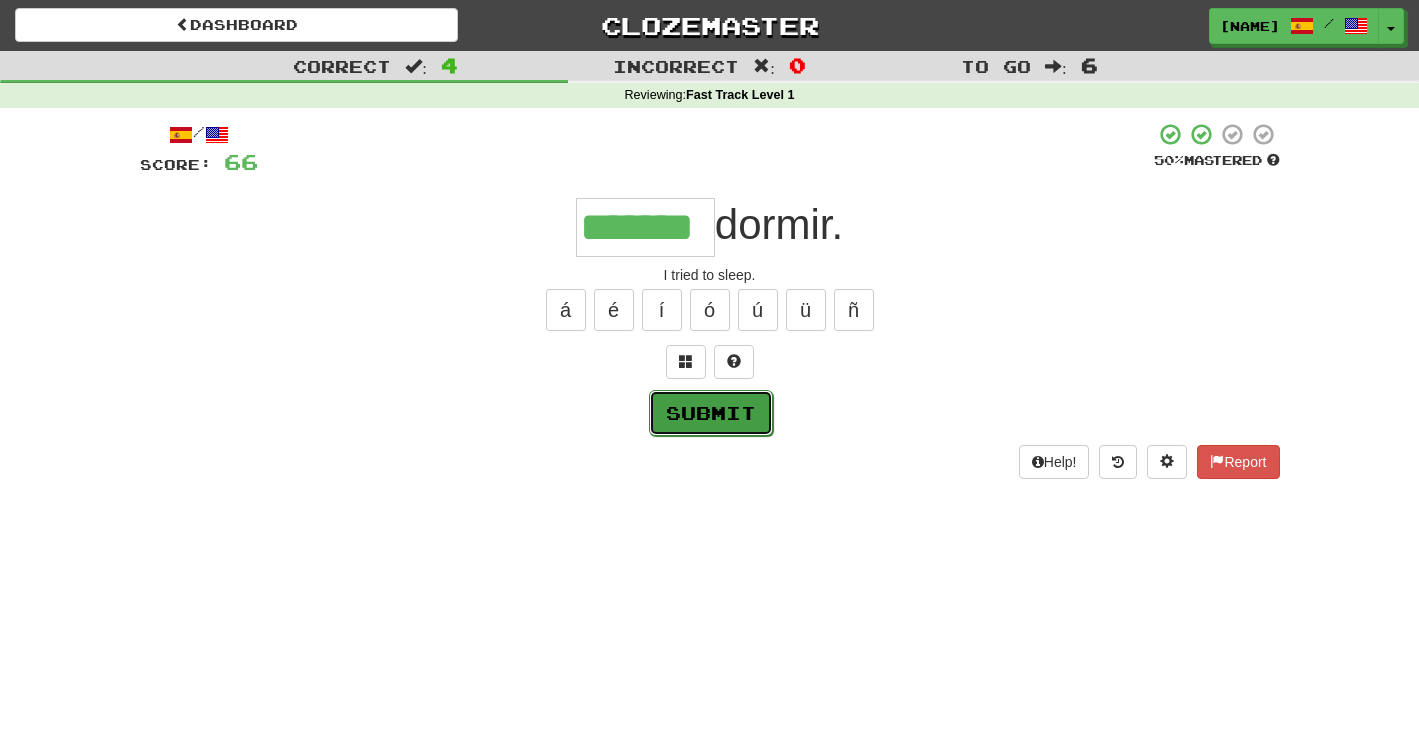 click on "Submit" at bounding box center [711, 413] 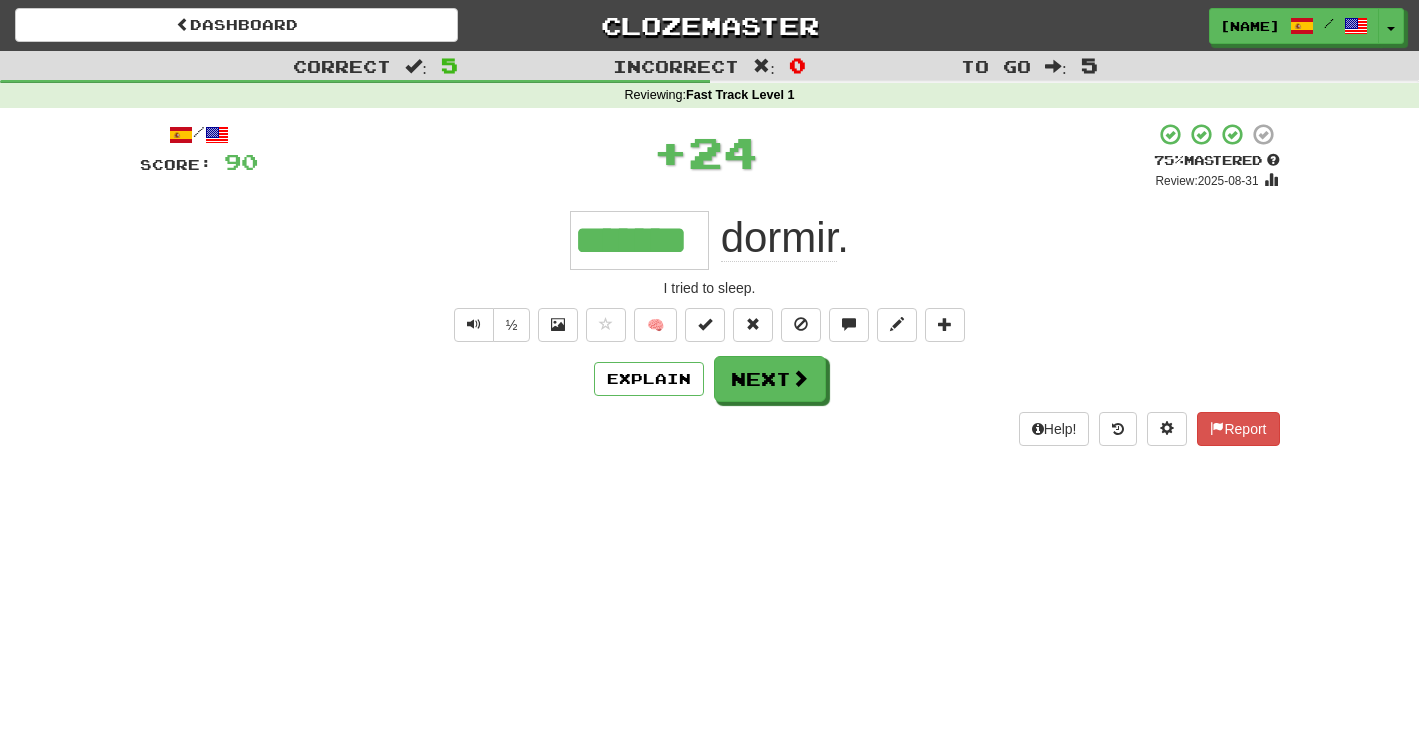 click on "Help!  Report" at bounding box center [710, 429] 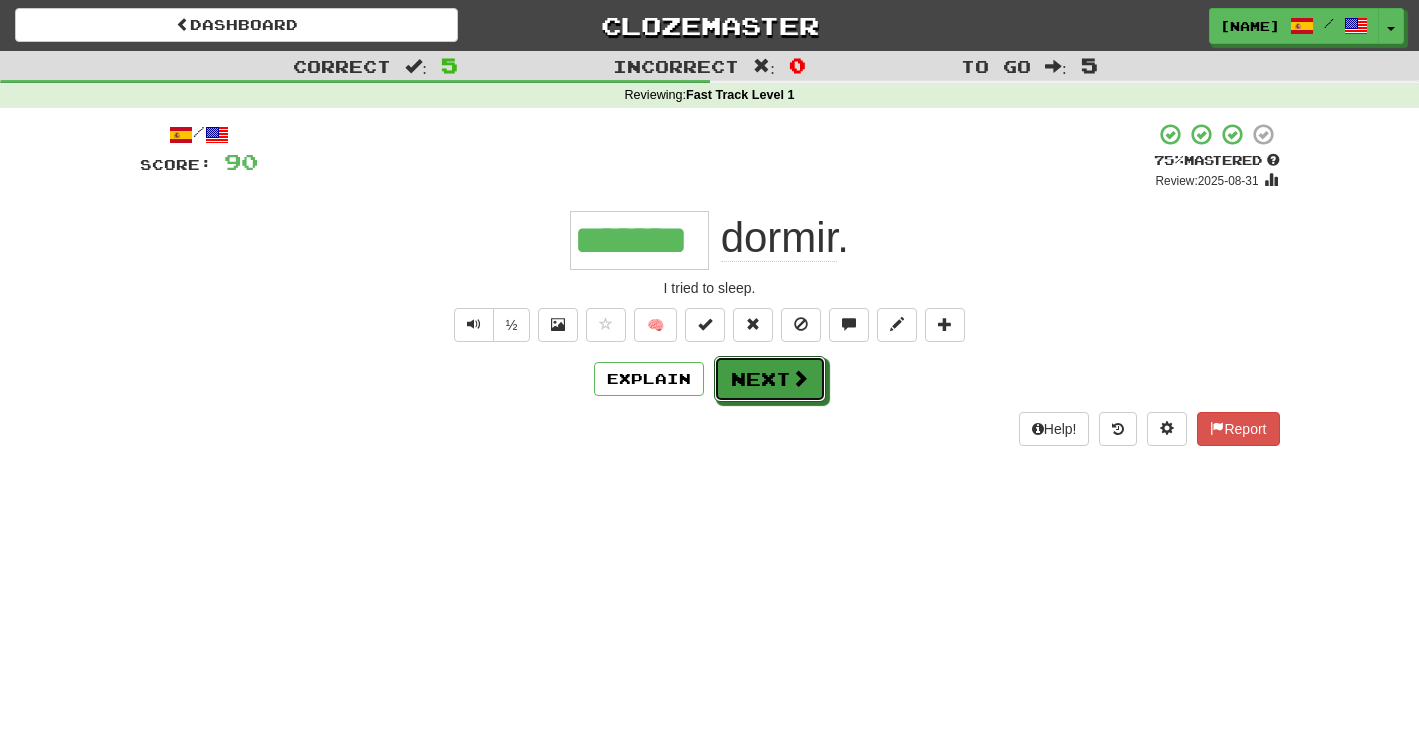 click on "Next" at bounding box center [770, 379] 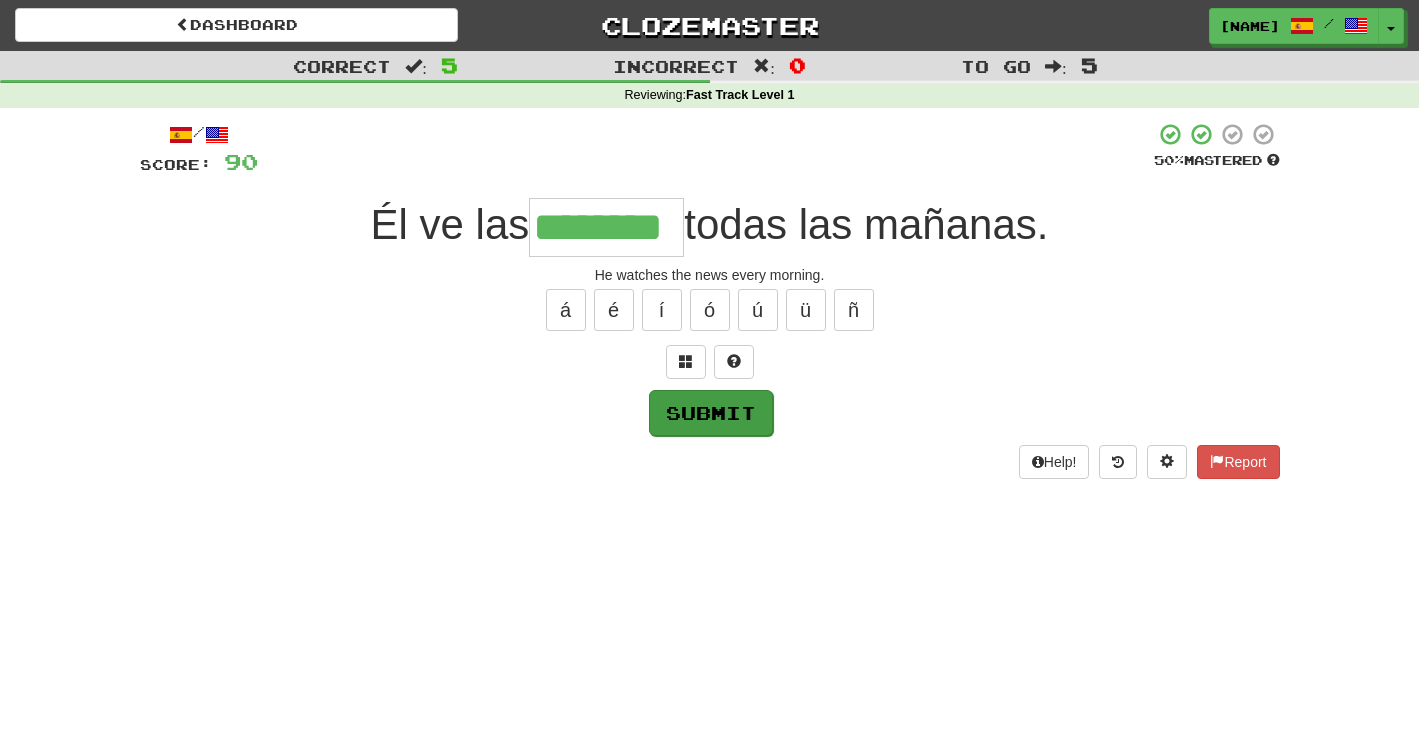type on "********" 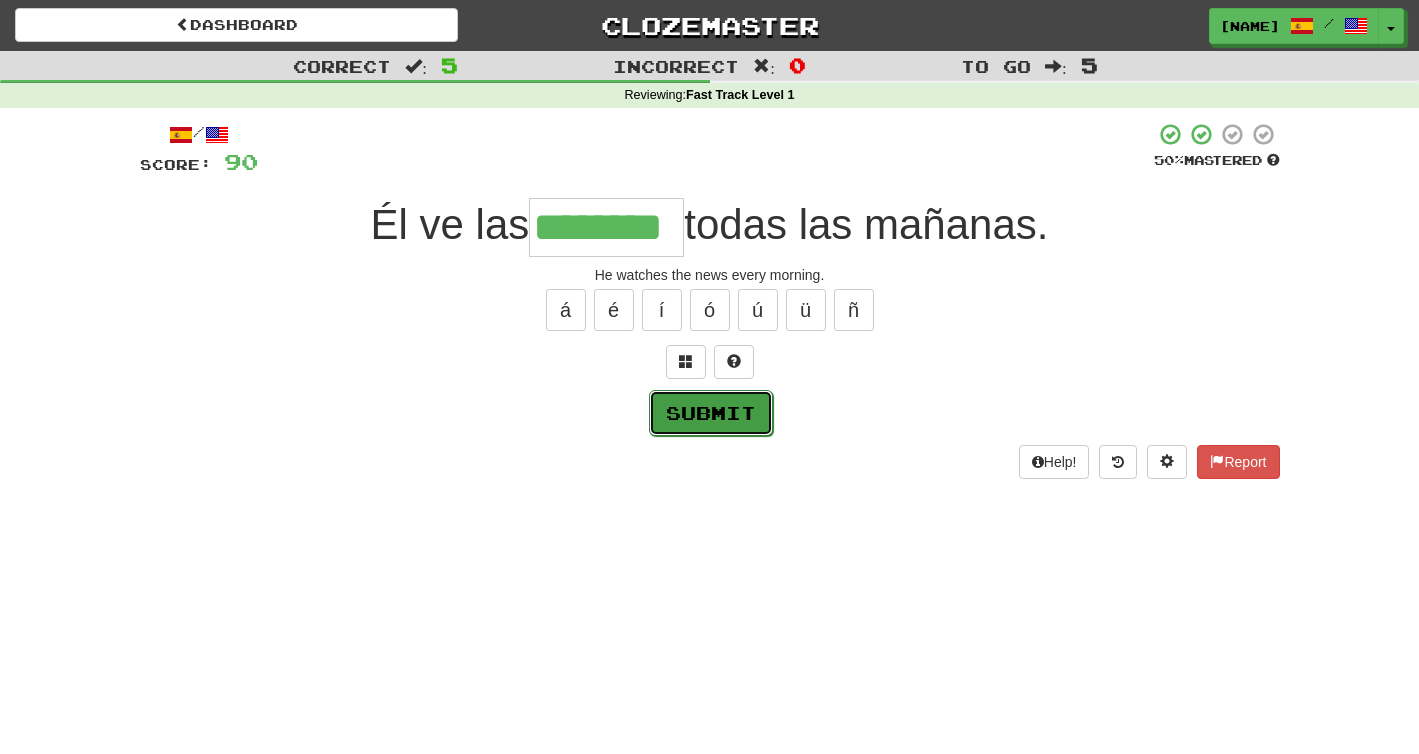 click on "Submit" at bounding box center [711, 413] 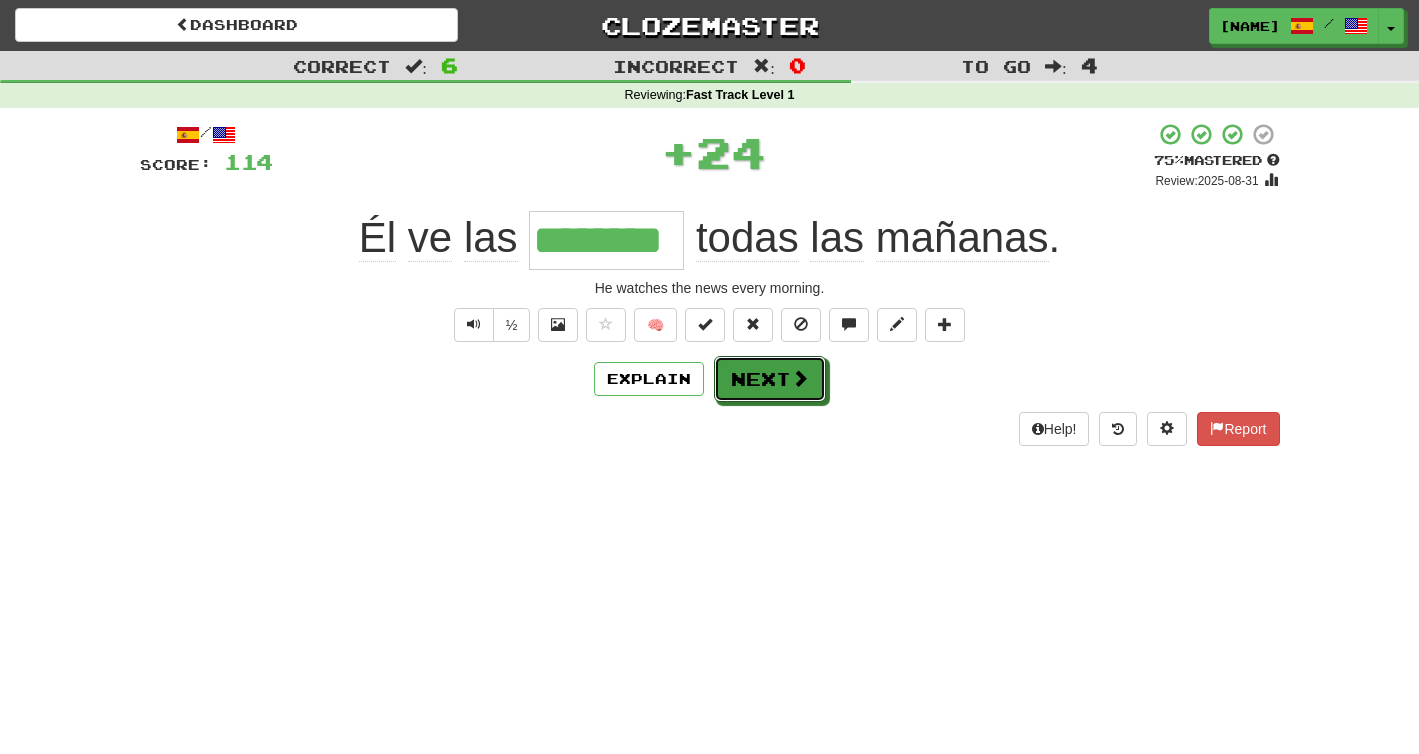 click at bounding box center [800, 378] 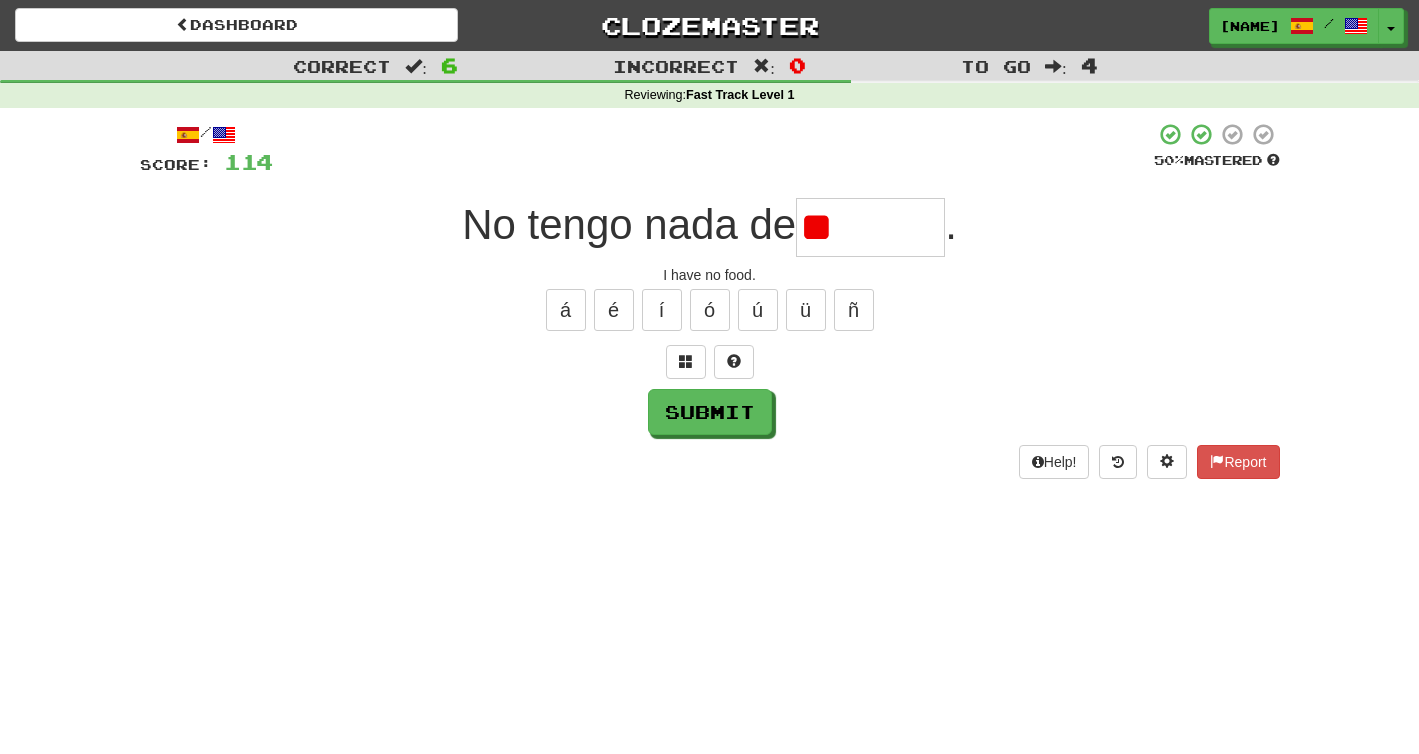 type on "*" 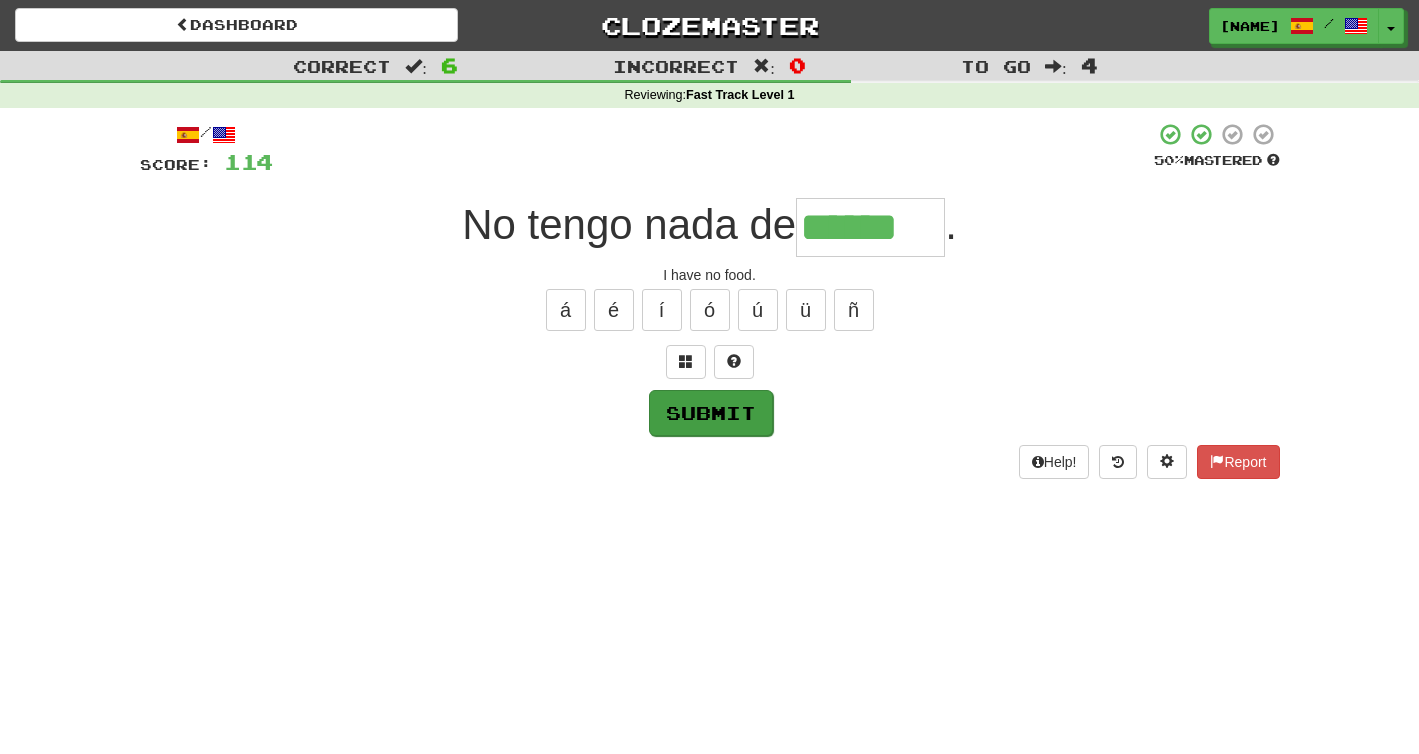 type on "******" 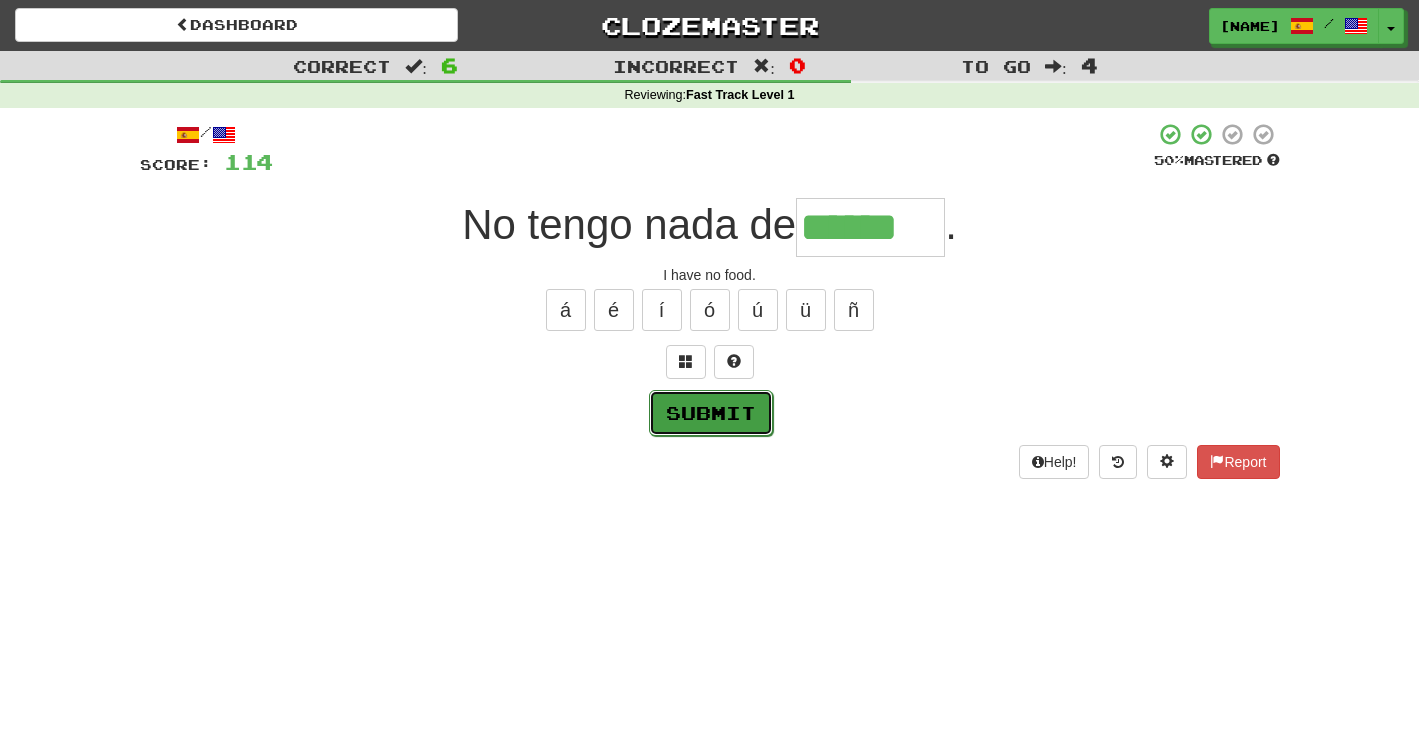 click on "Submit" at bounding box center [711, 413] 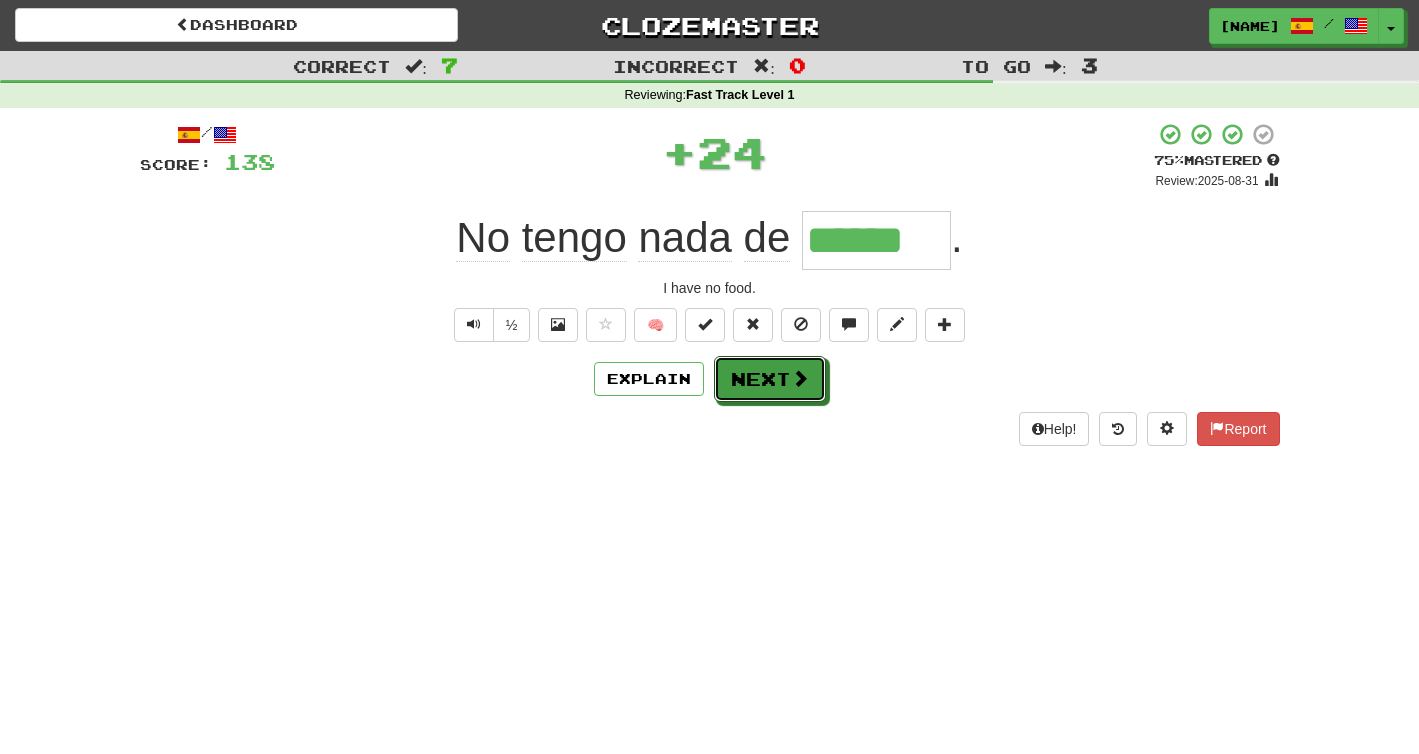 click on "Next" at bounding box center [770, 379] 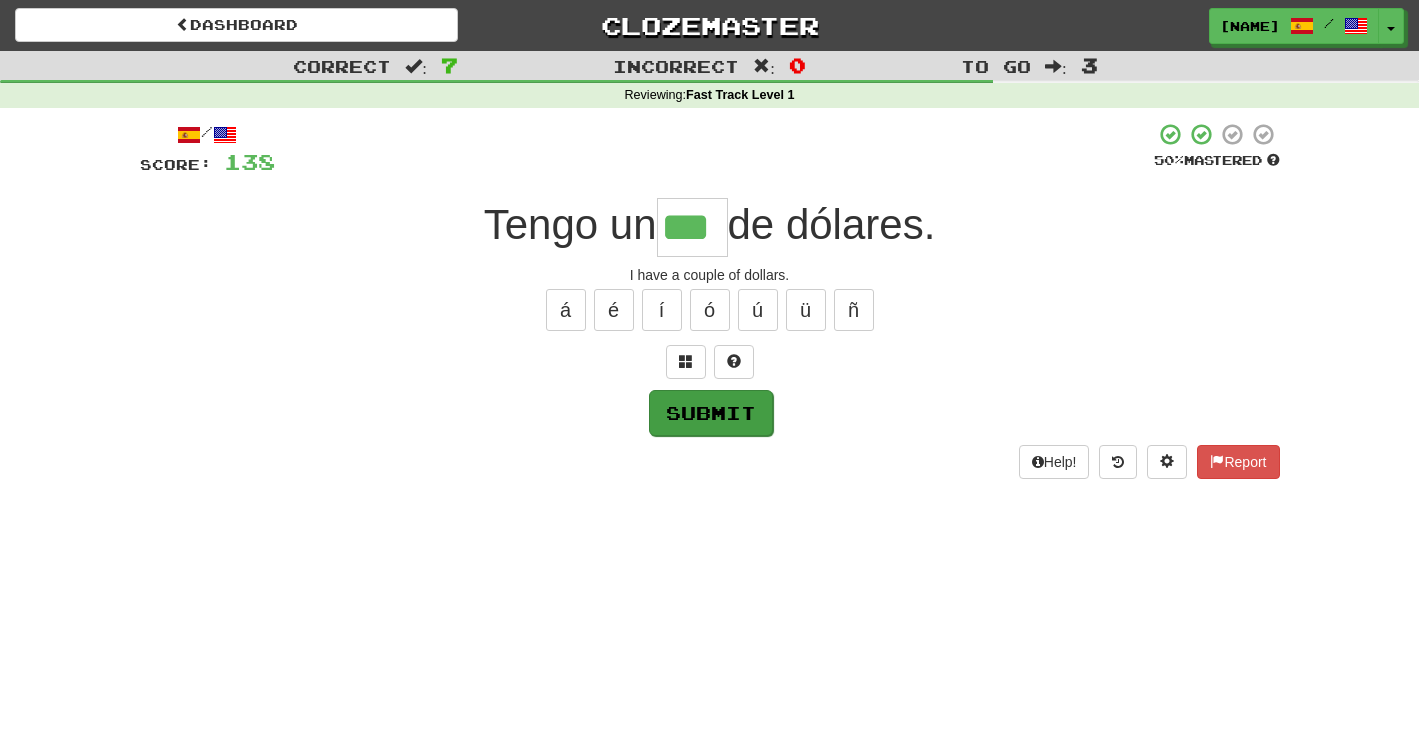 type on "***" 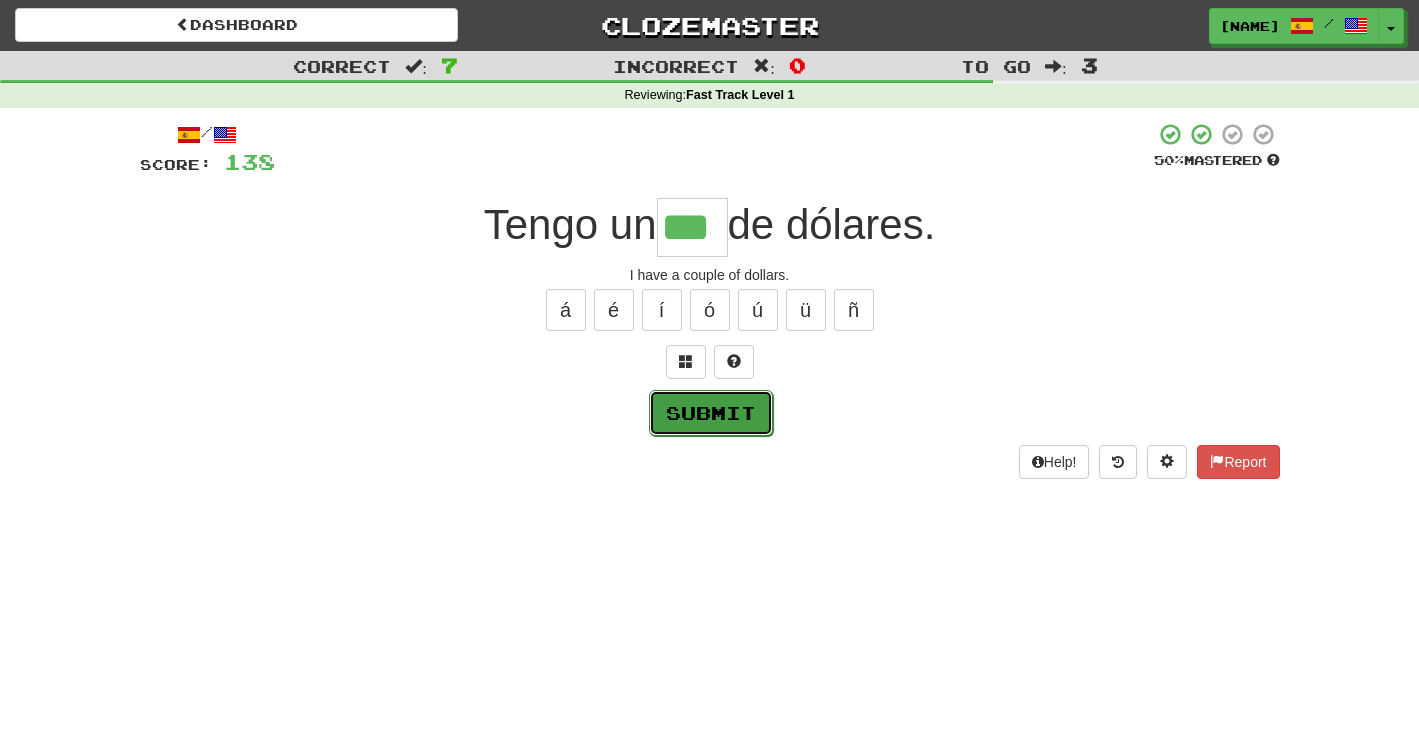click on "Submit" at bounding box center [711, 413] 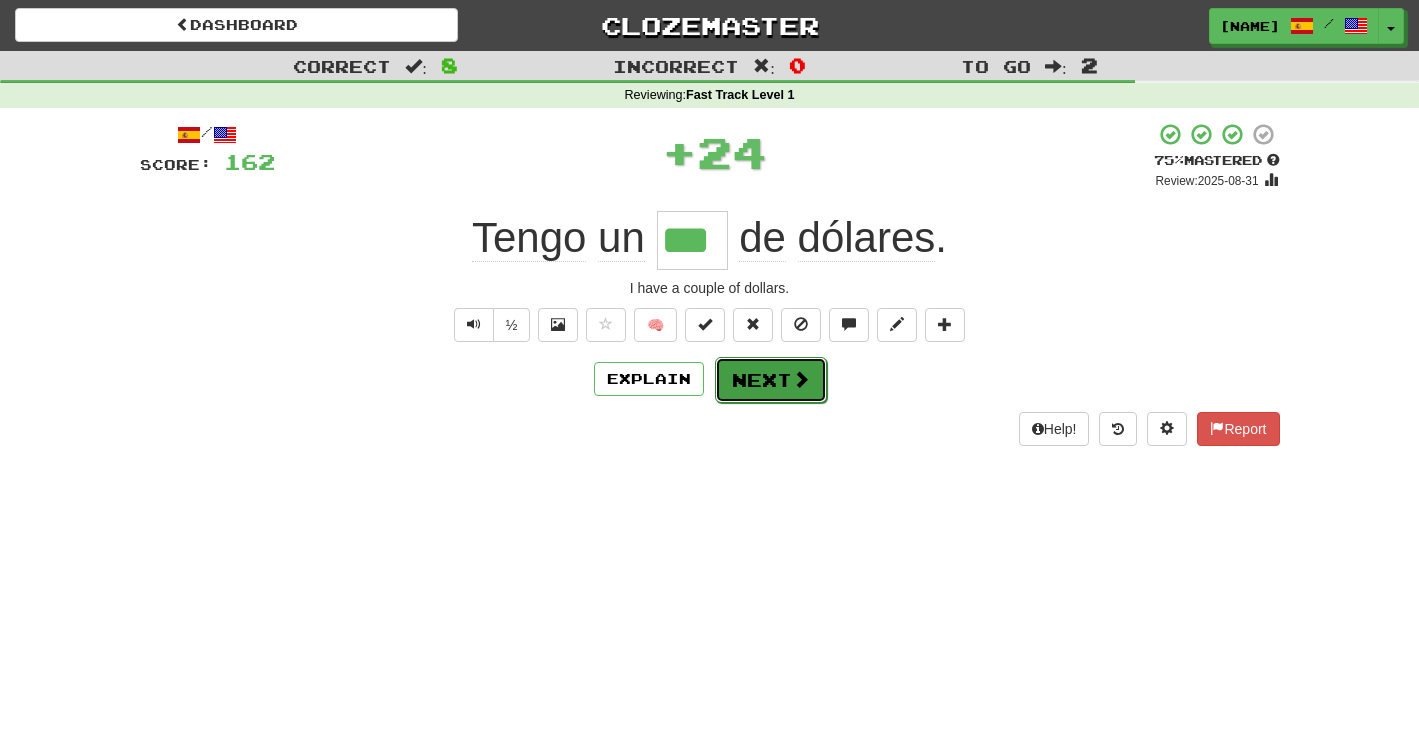 click on "Next" at bounding box center [771, 380] 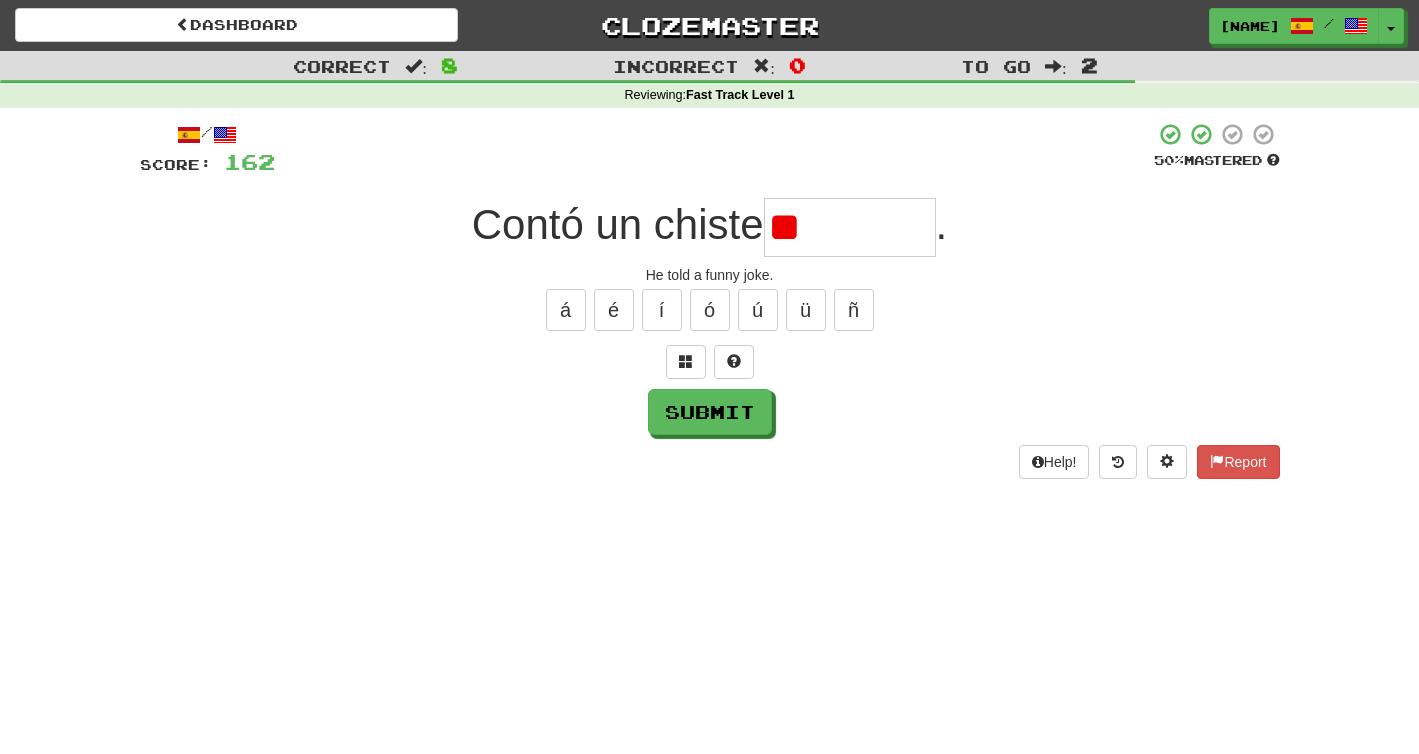 type on "*" 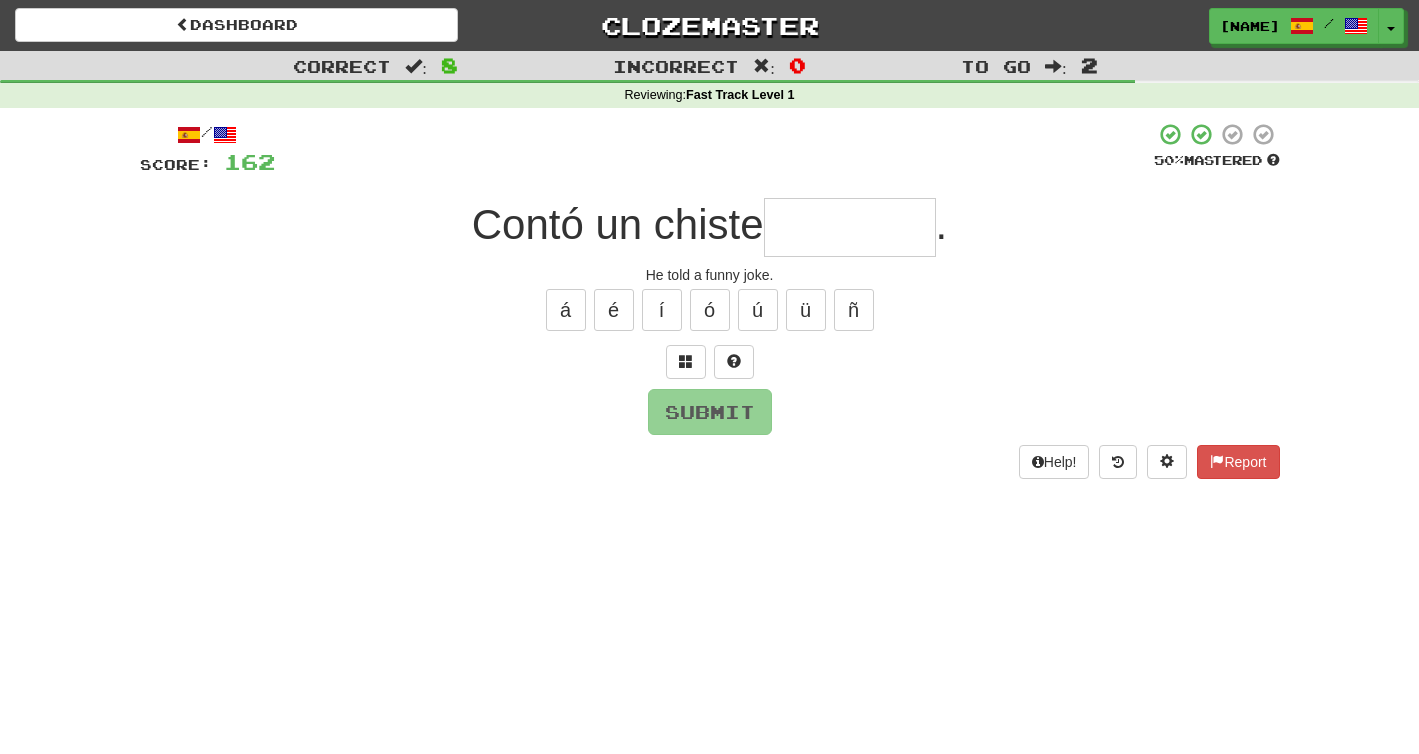 type on "*" 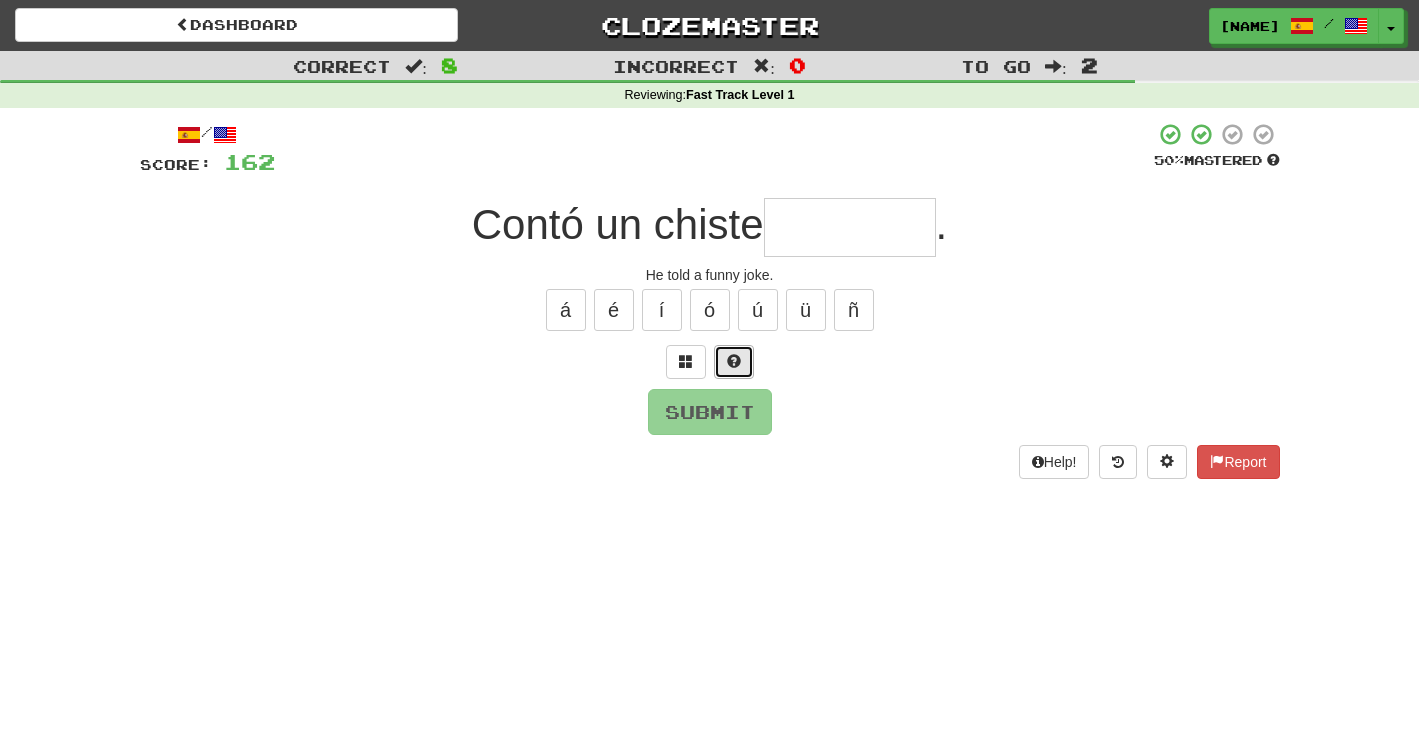 click at bounding box center [734, 361] 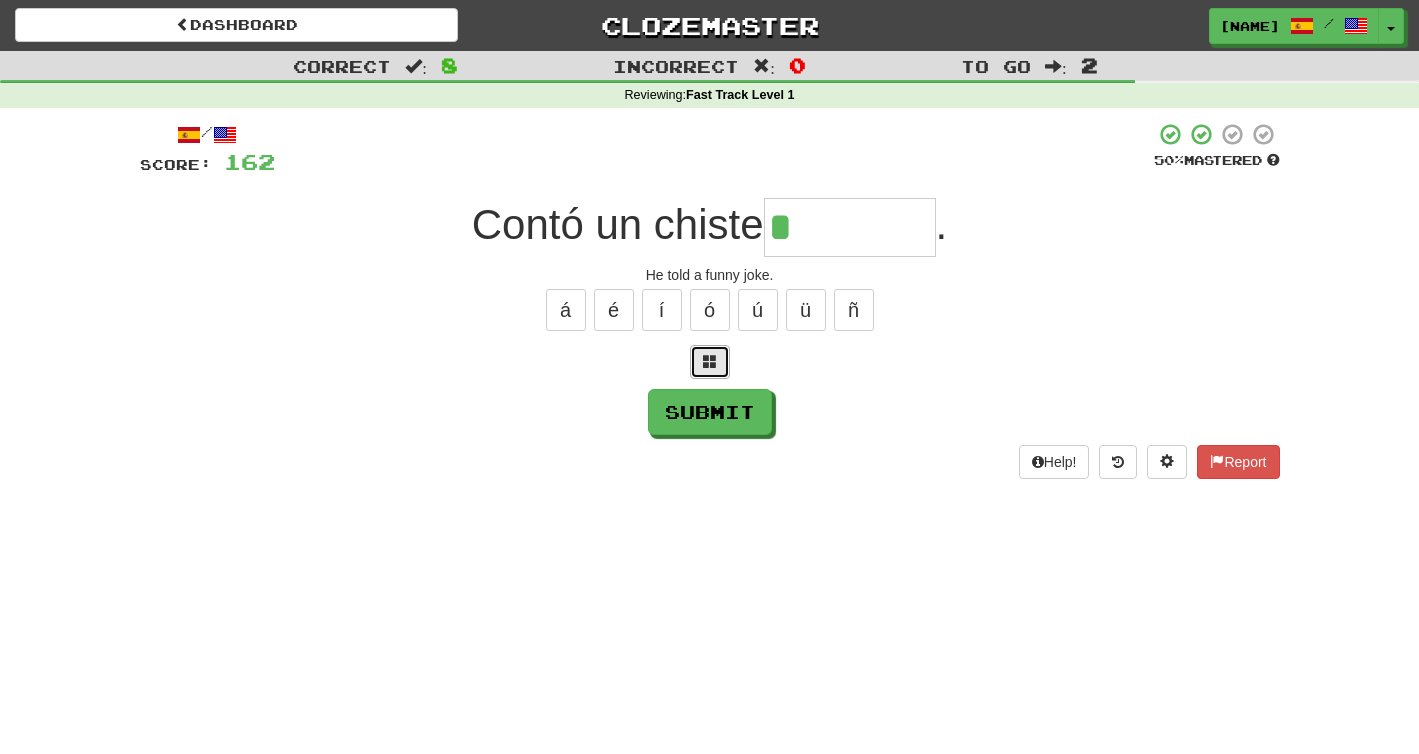 click at bounding box center (710, 361) 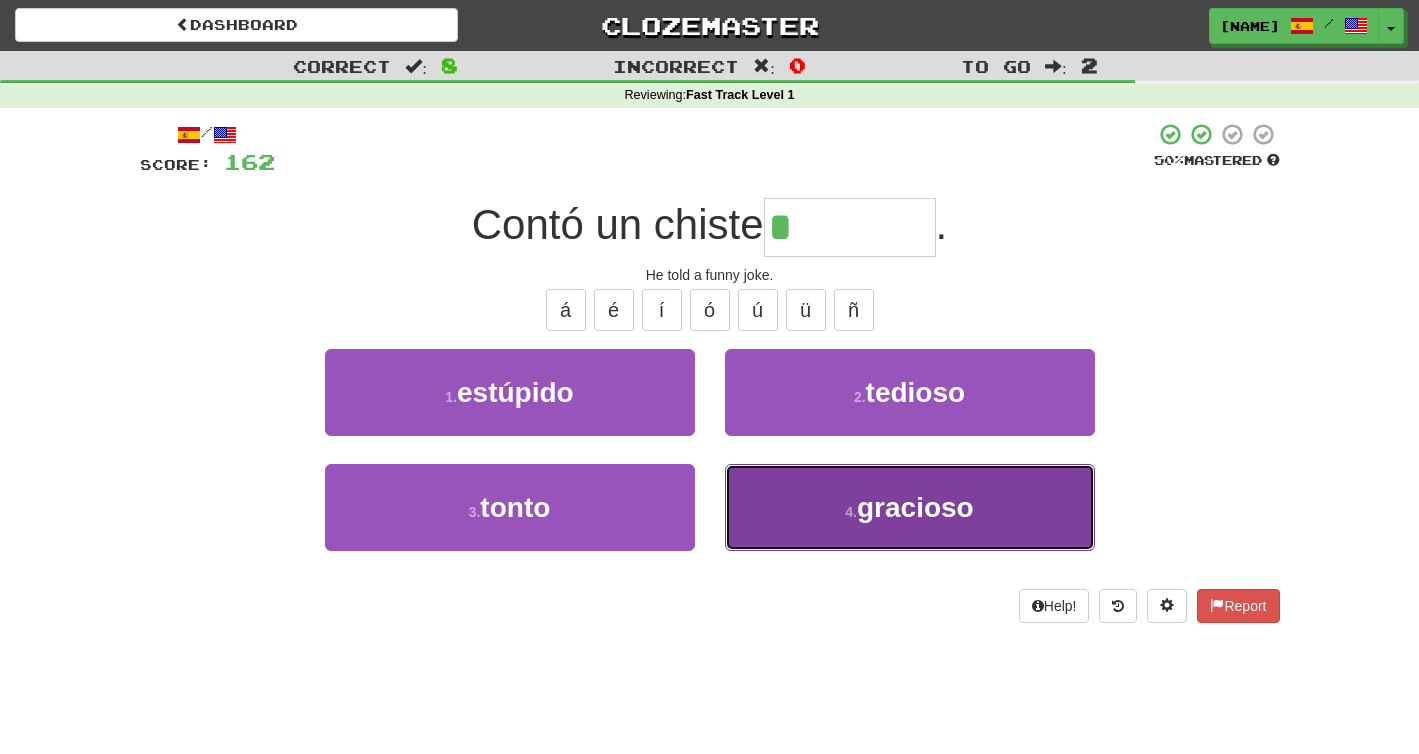 click on "gracioso" at bounding box center (915, 507) 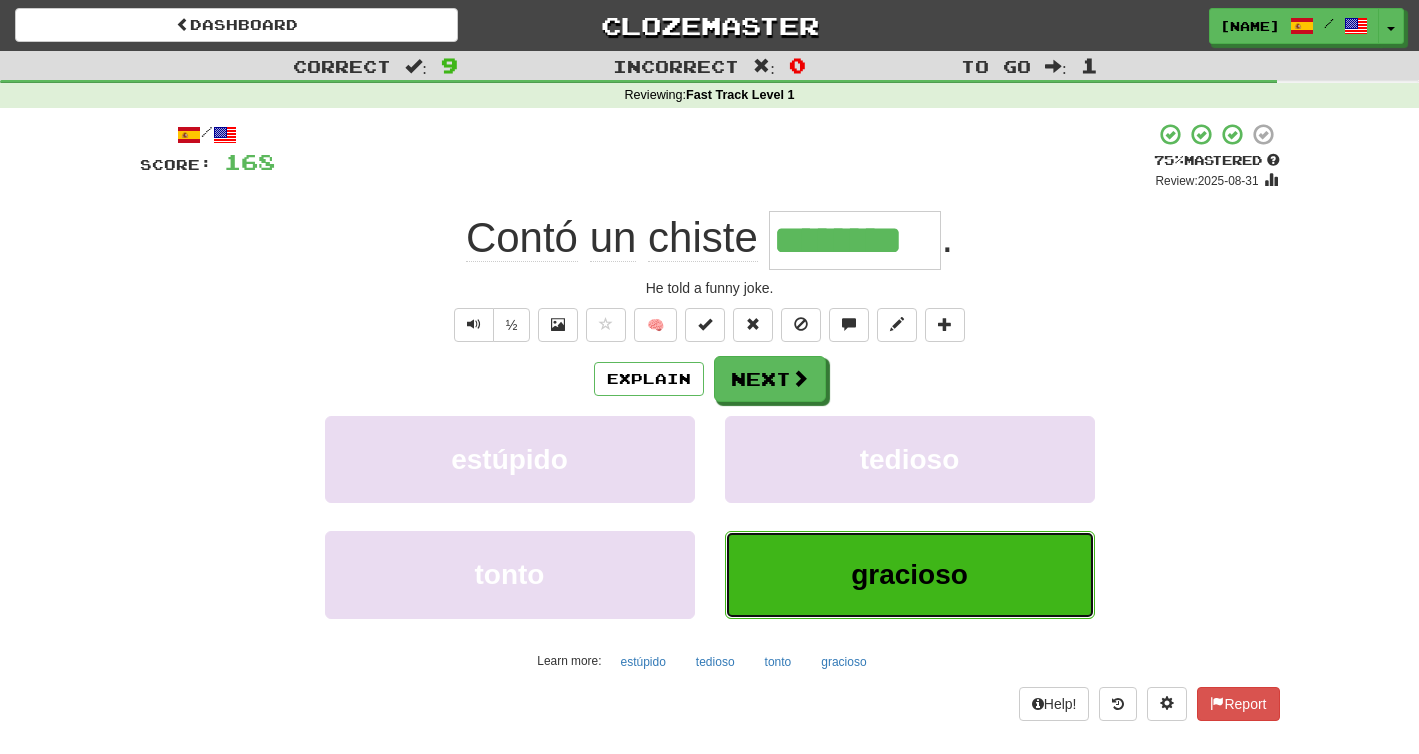 type 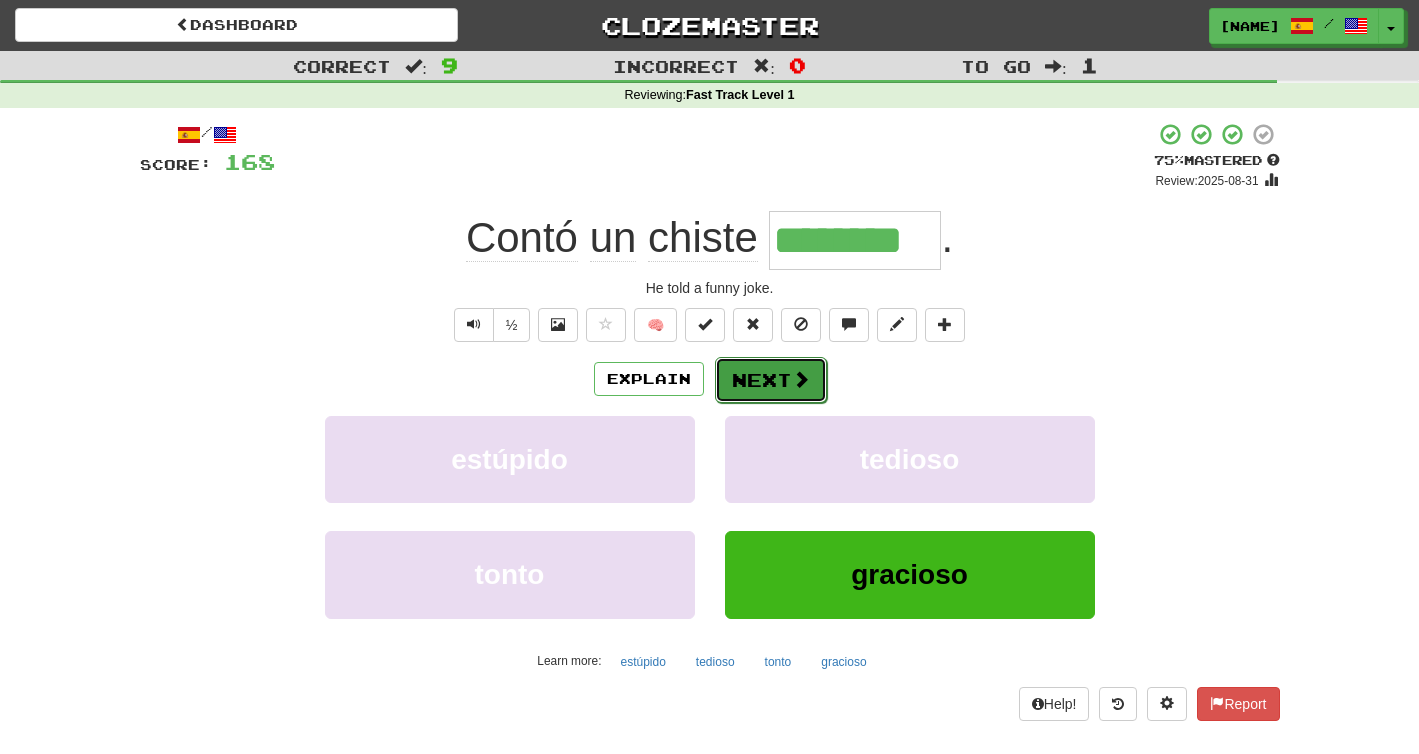 click on "Next" at bounding box center [771, 380] 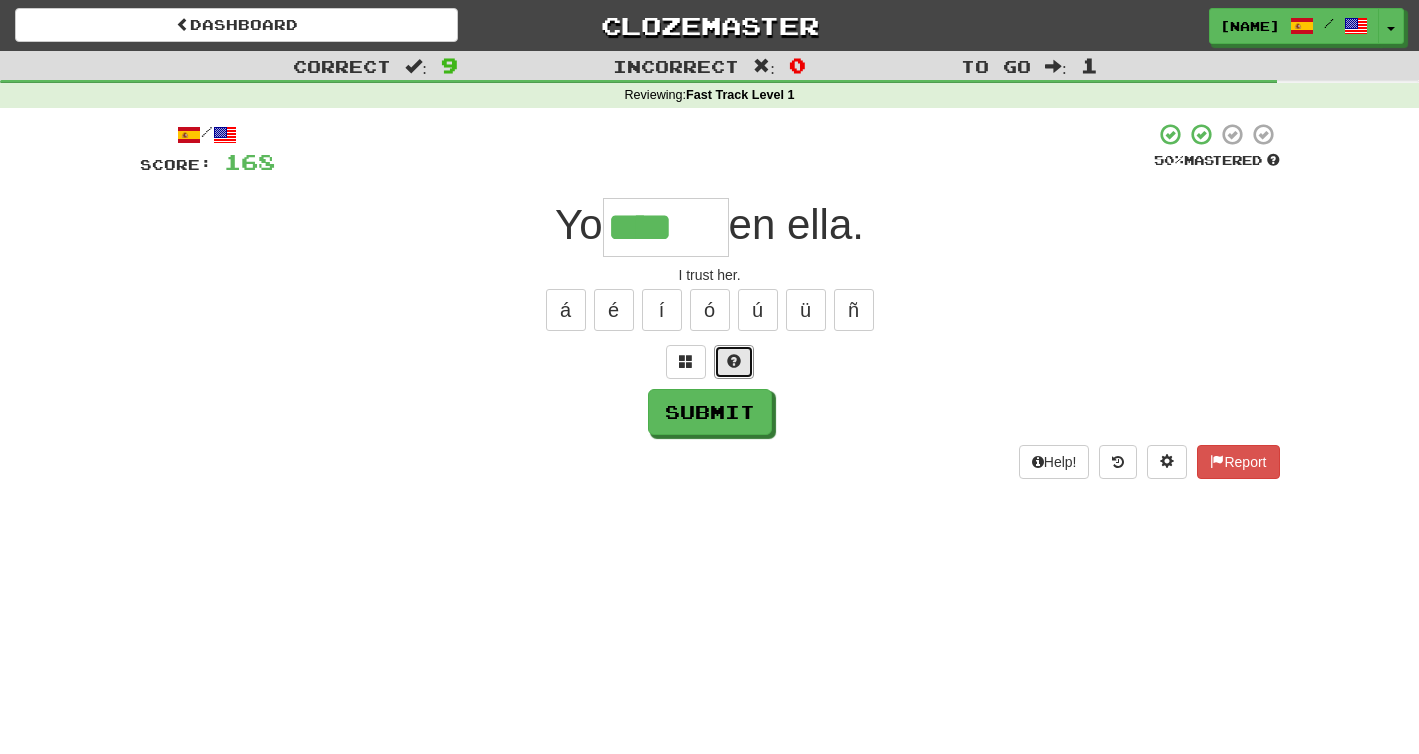 click at bounding box center [734, 361] 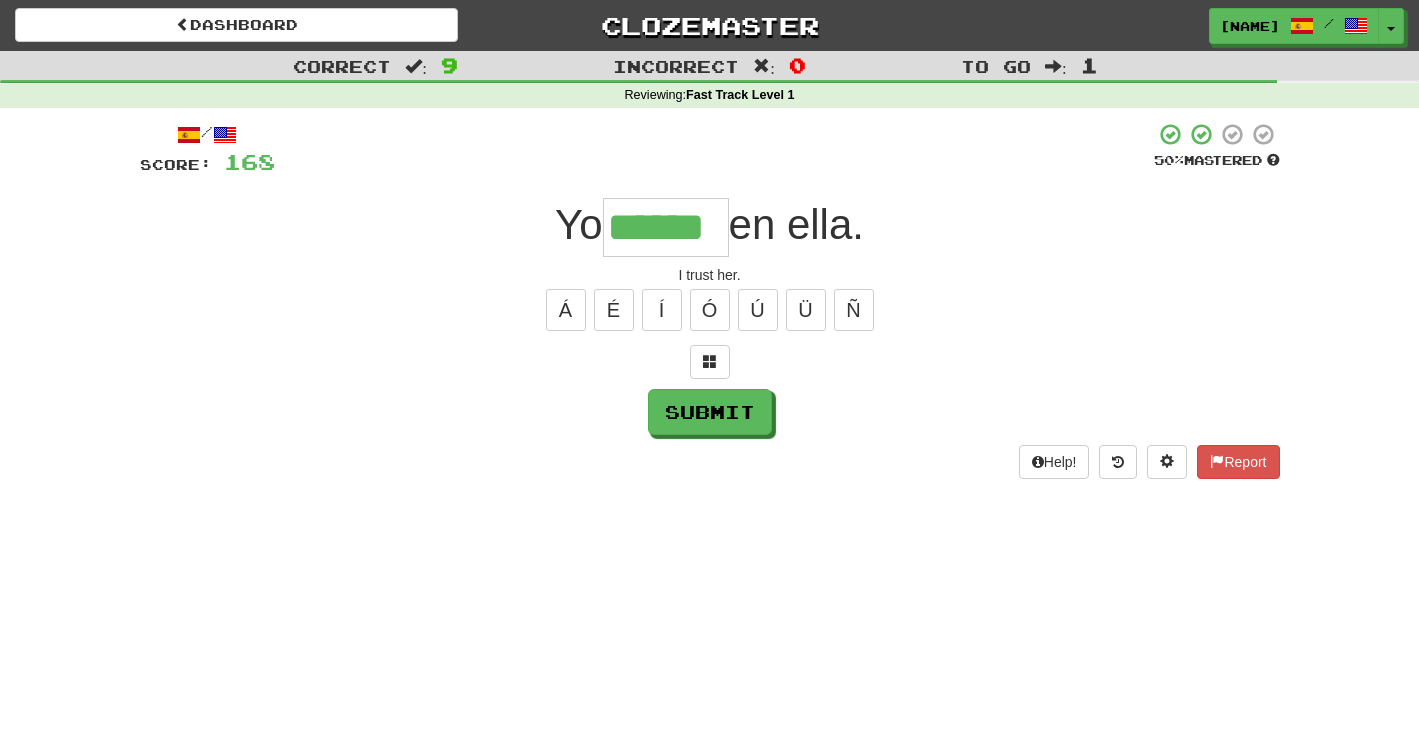 type on "******" 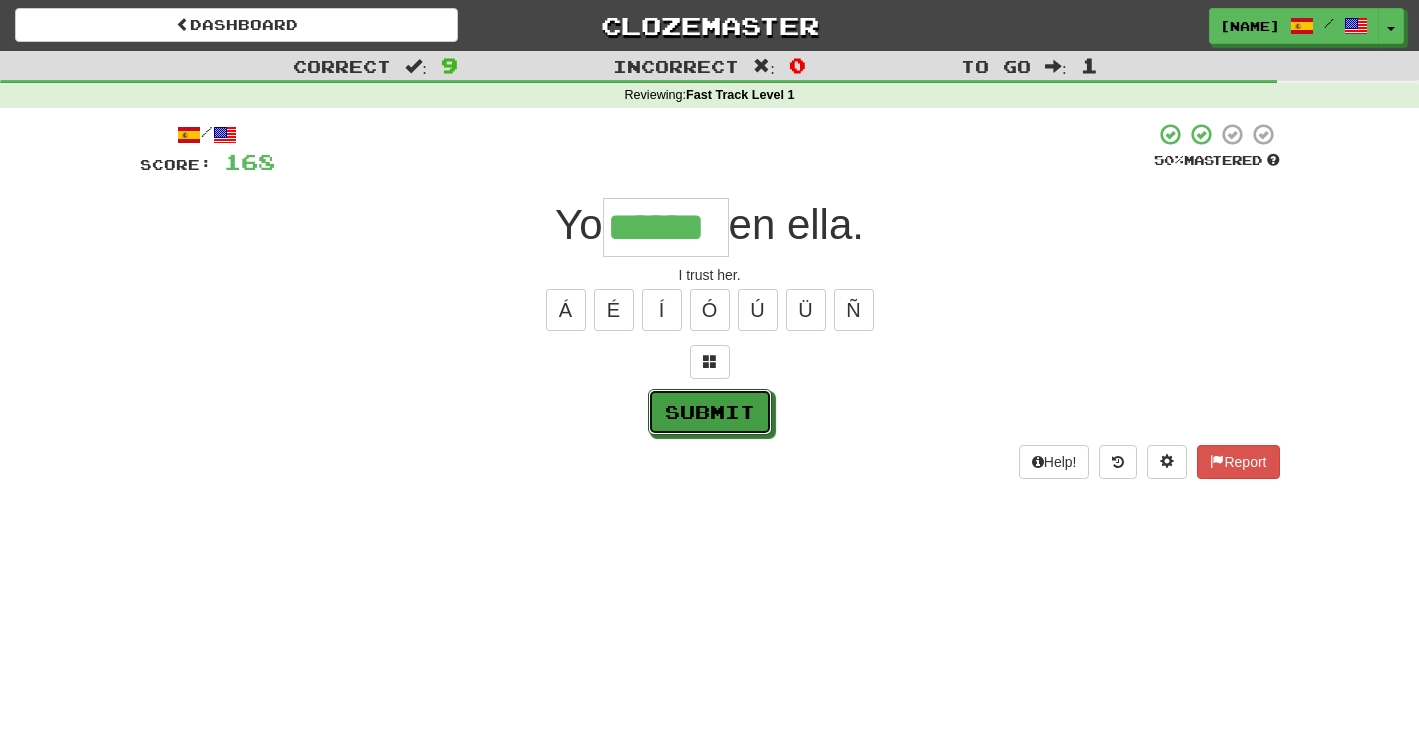 click on "Submit" at bounding box center (710, 412) 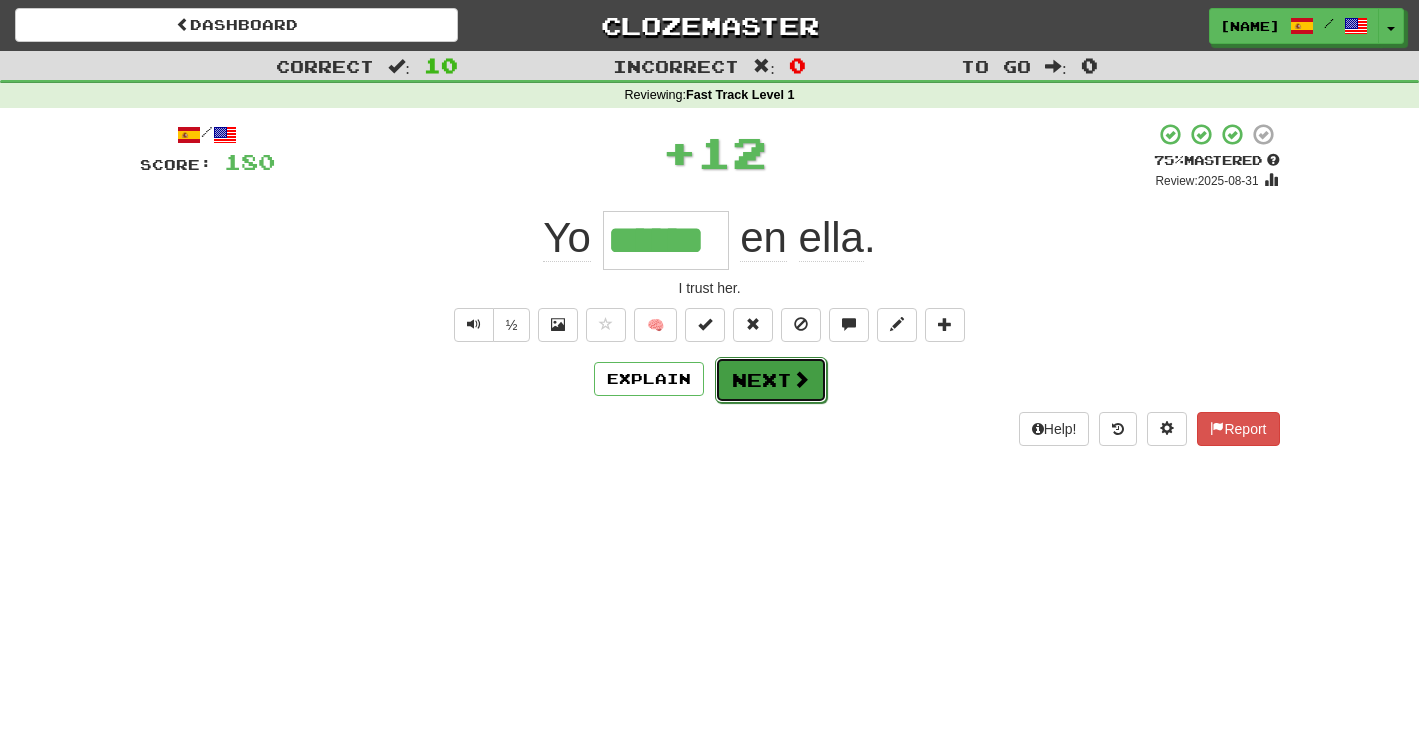 click on "Next" at bounding box center [771, 380] 